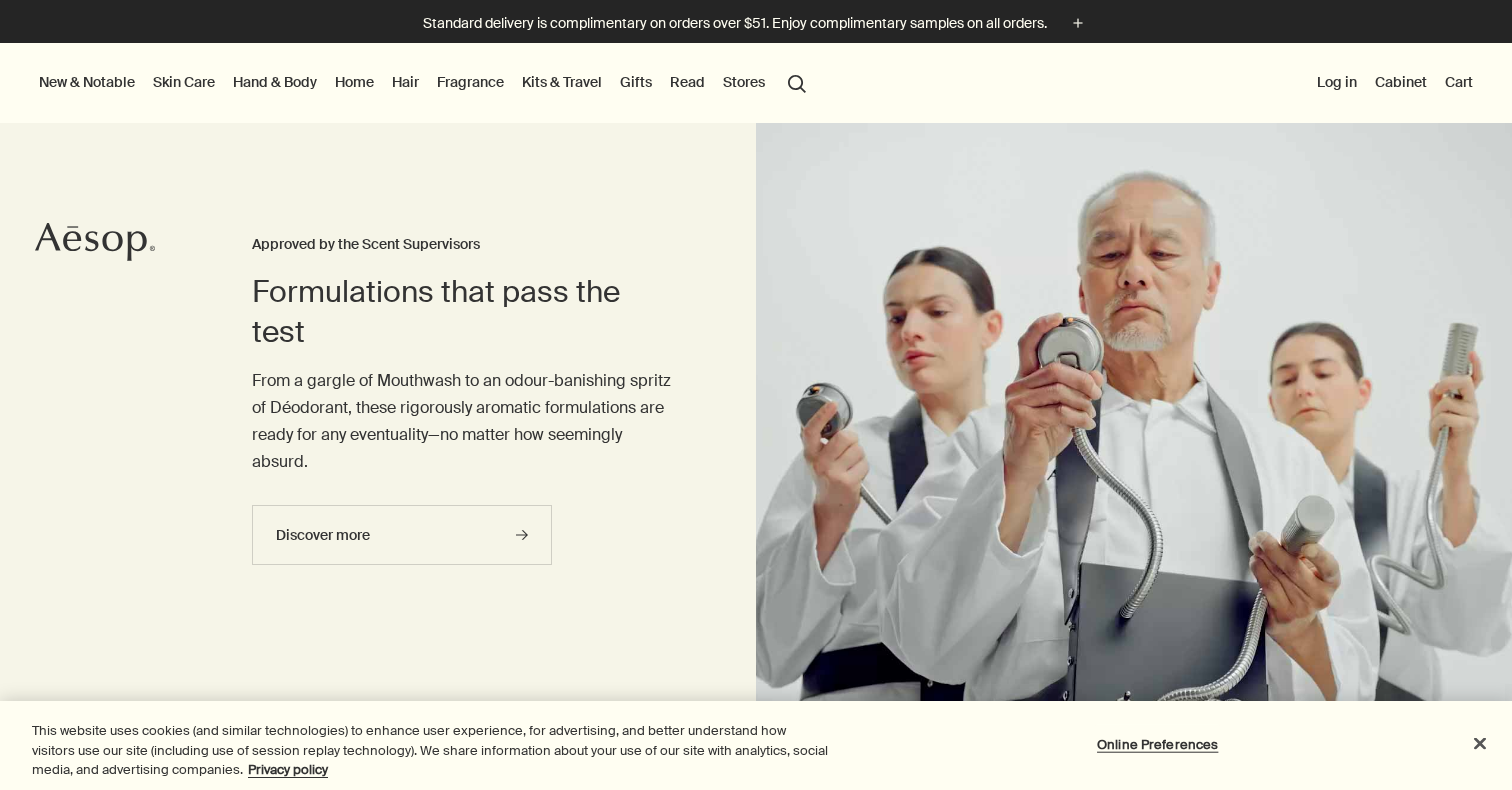 scroll, scrollTop: 0, scrollLeft: 0, axis: both 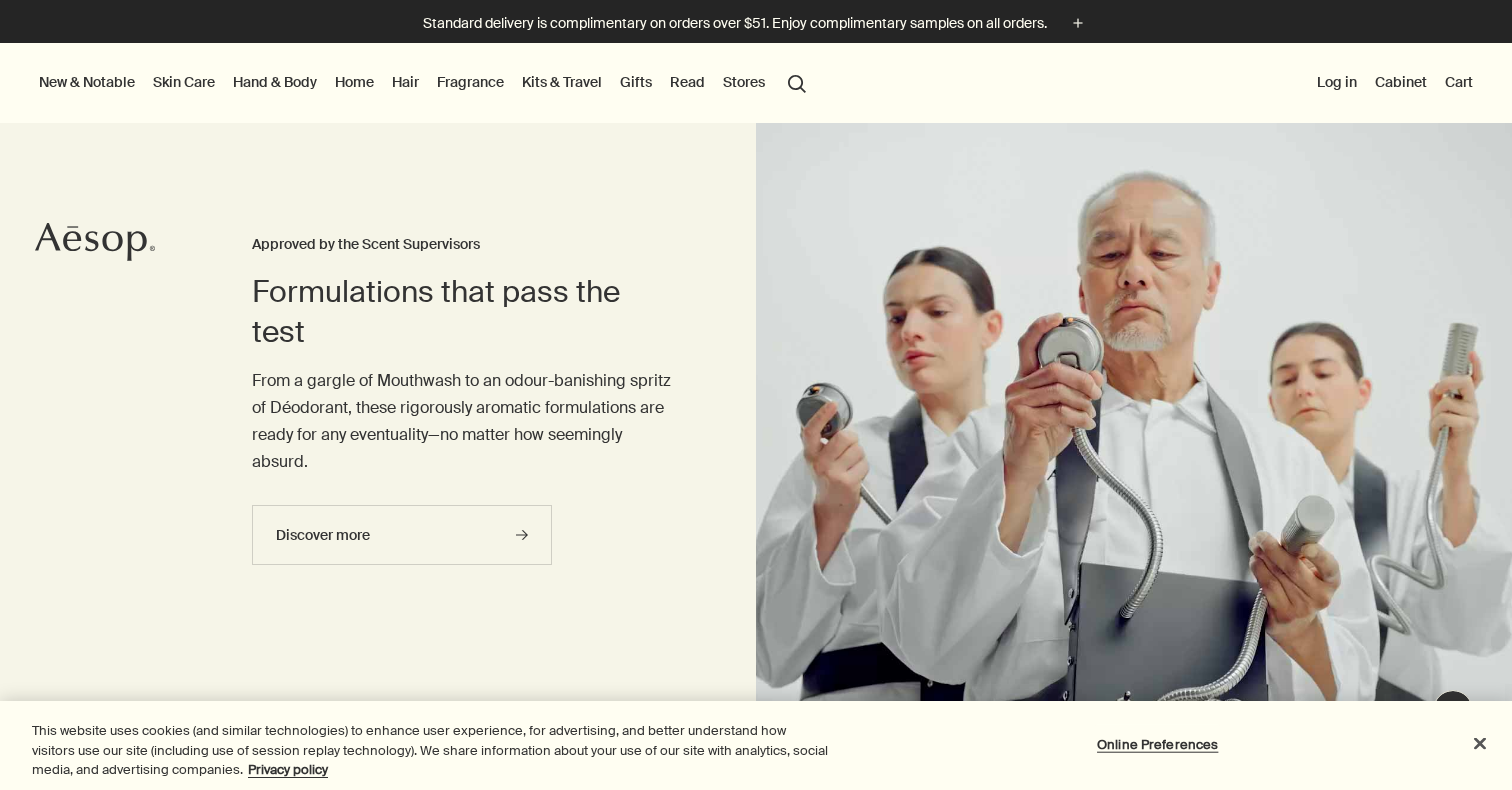 click on "Hand & Body" at bounding box center [275, 82] 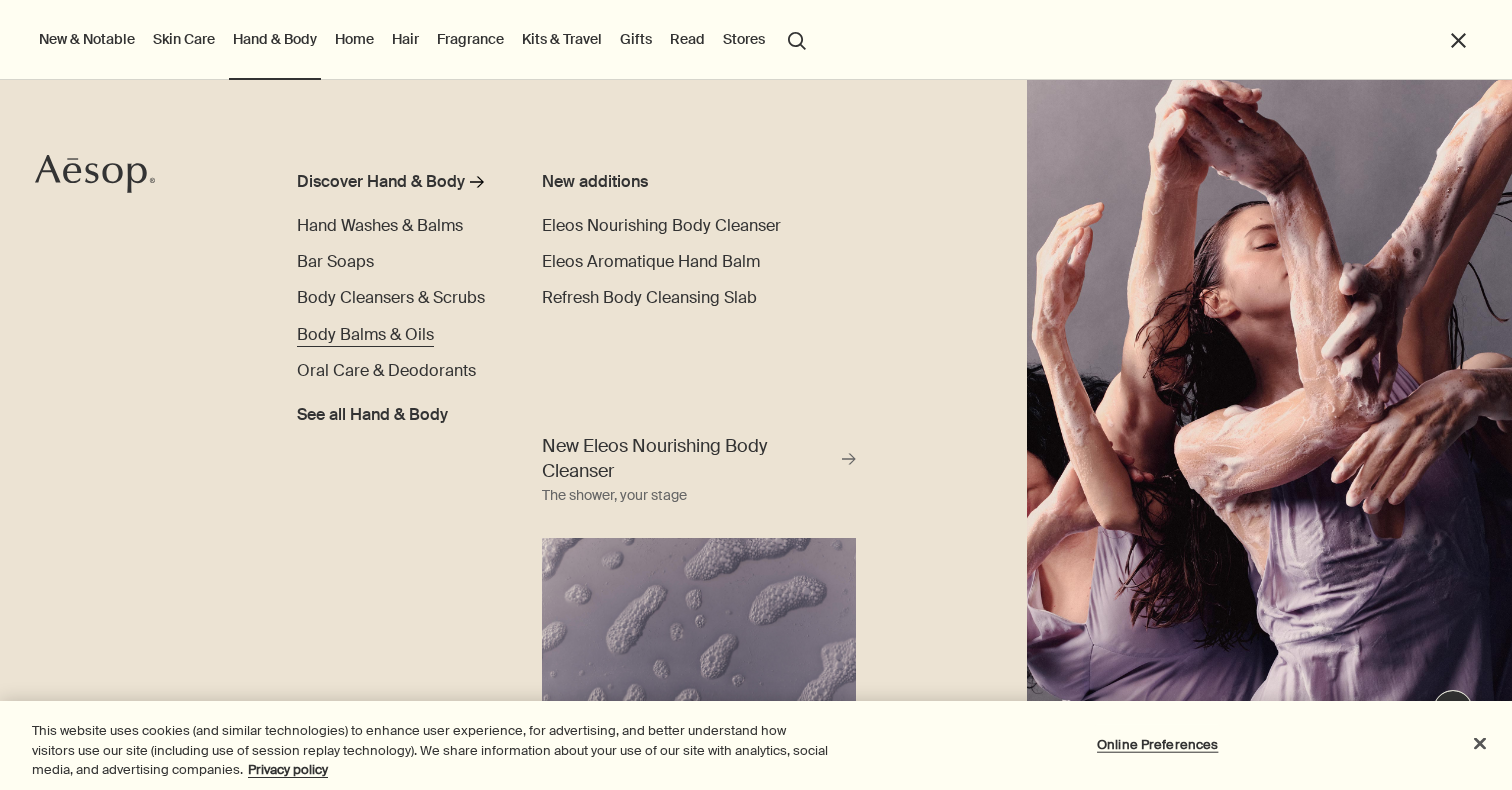 click on "Body Balms & Oils" at bounding box center [365, 334] 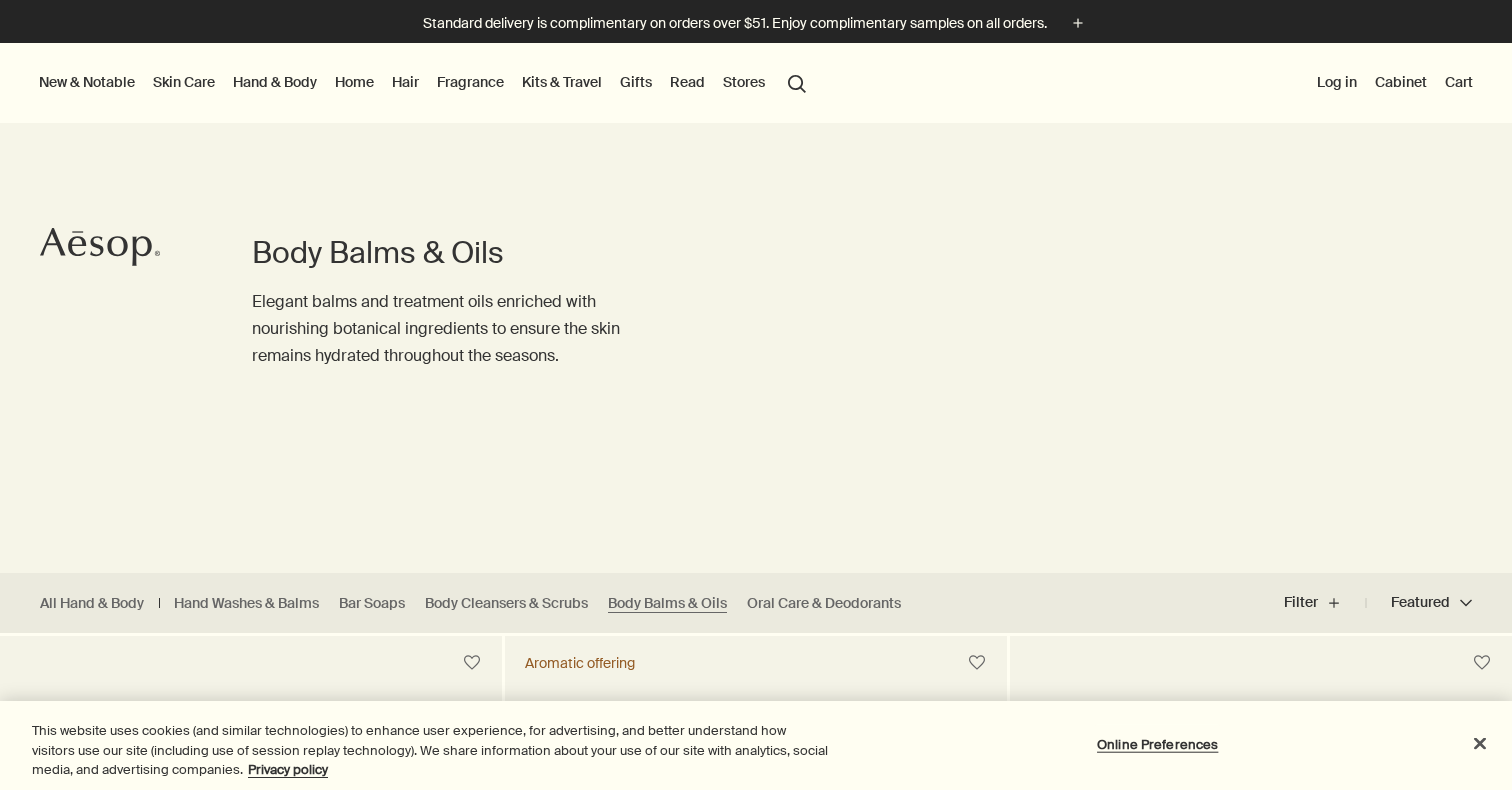 scroll, scrollTop: 0, scrollLeft: 0, axis: both 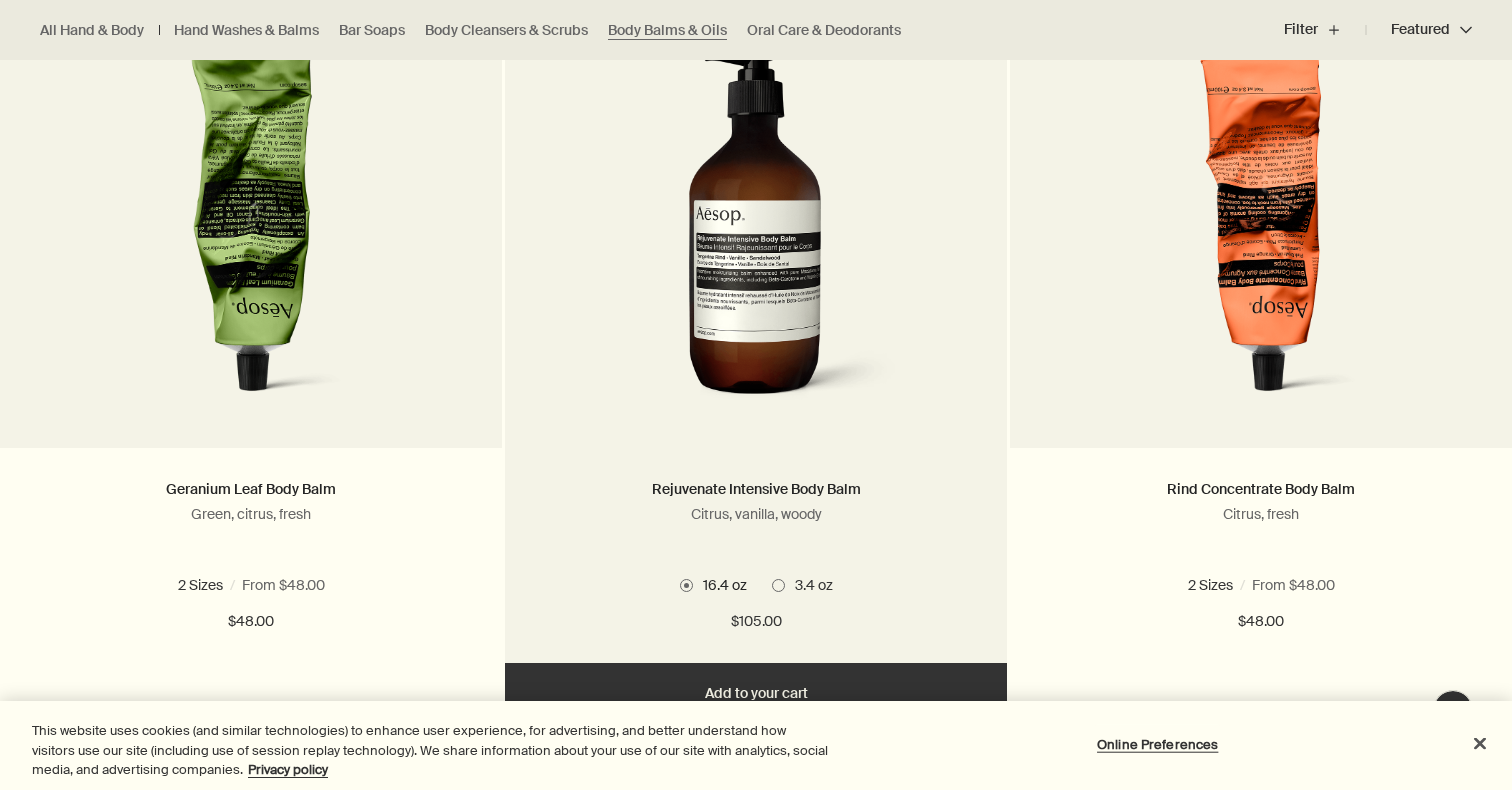 click at bounding box center [778, 585] 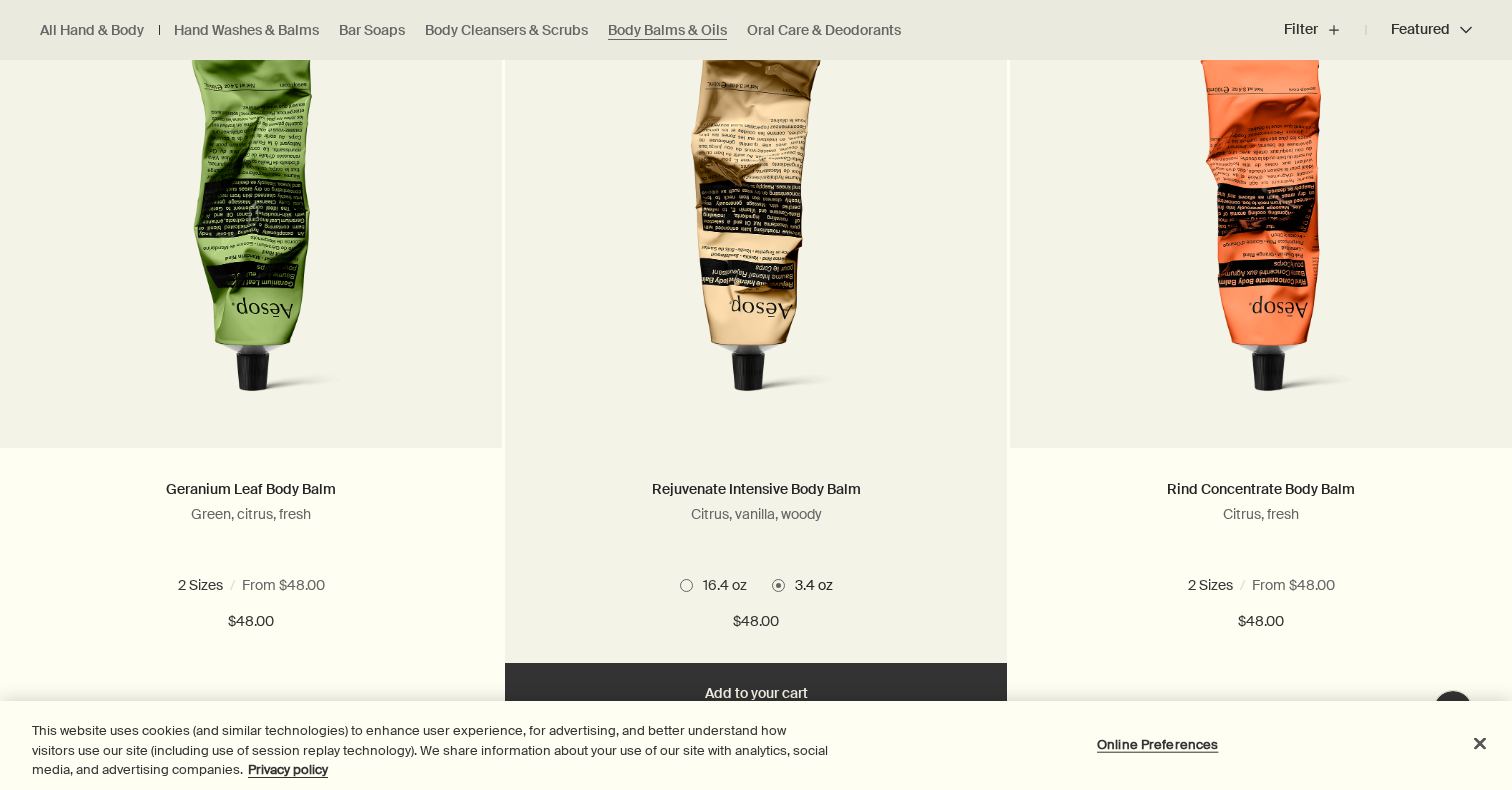 click at bounding box center (755, 233) 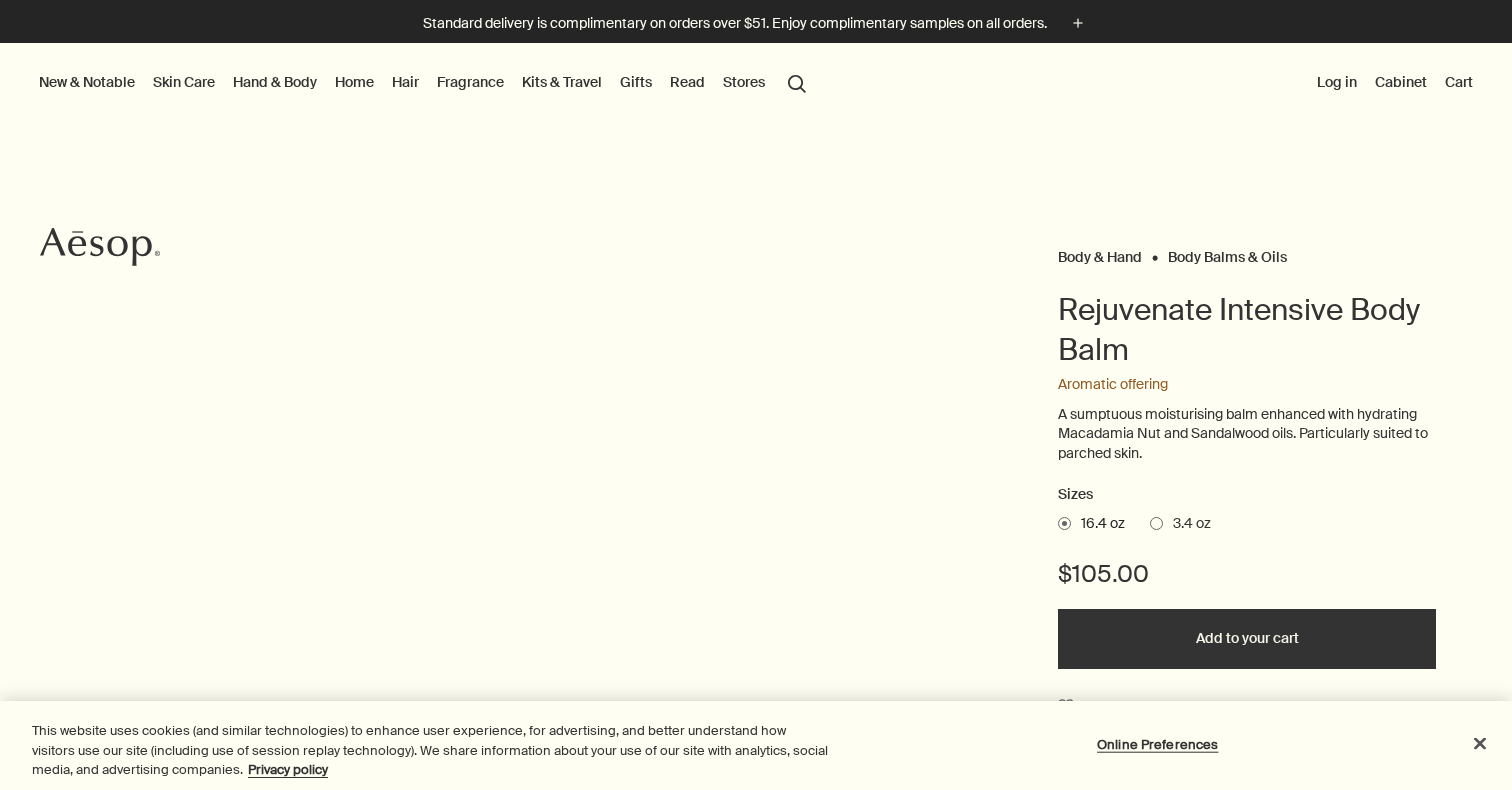 scroll, scrollTop: 0, scrollLeft: 0, axis: both 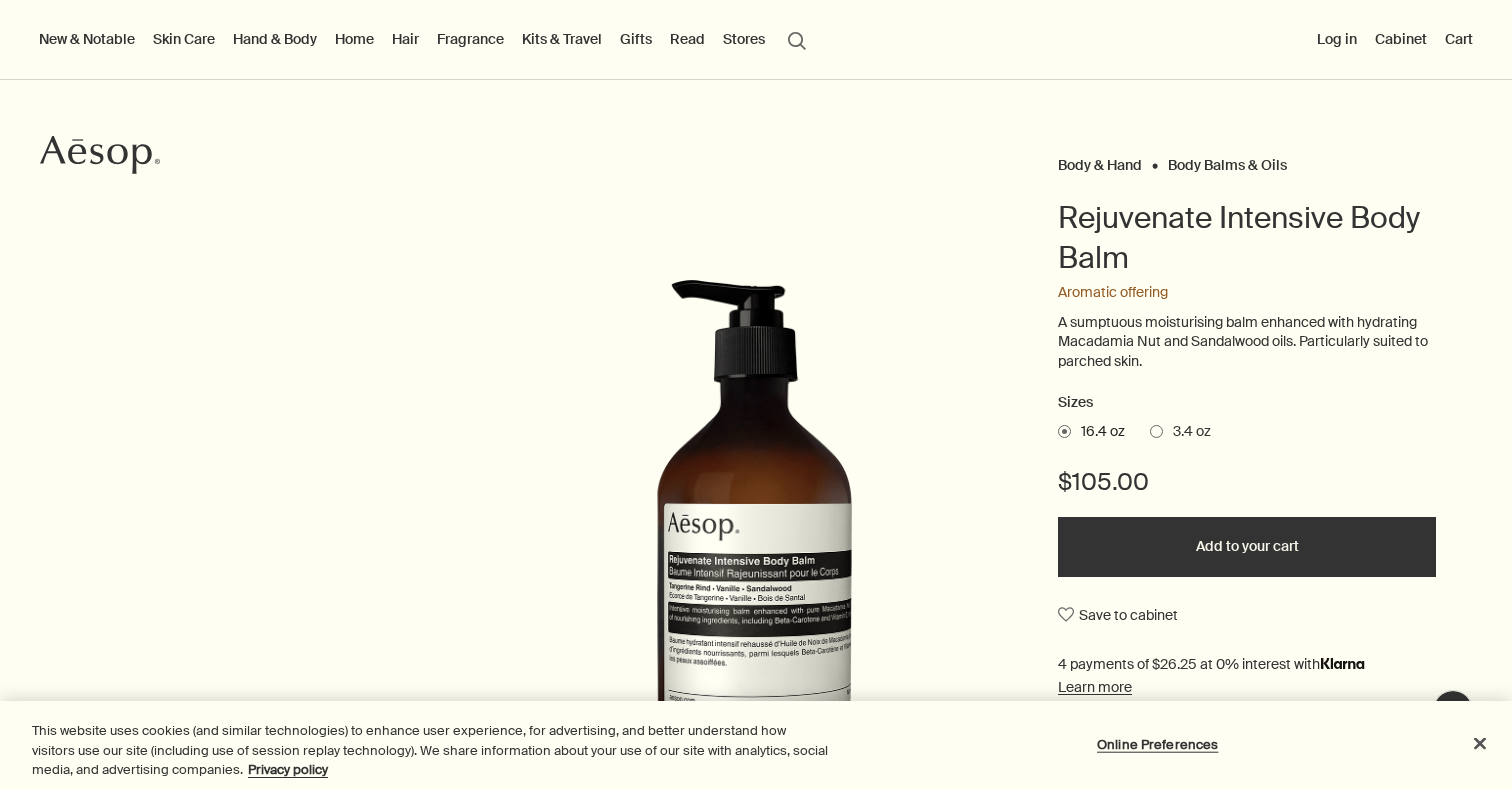 click at bounding box center (1156, 431) 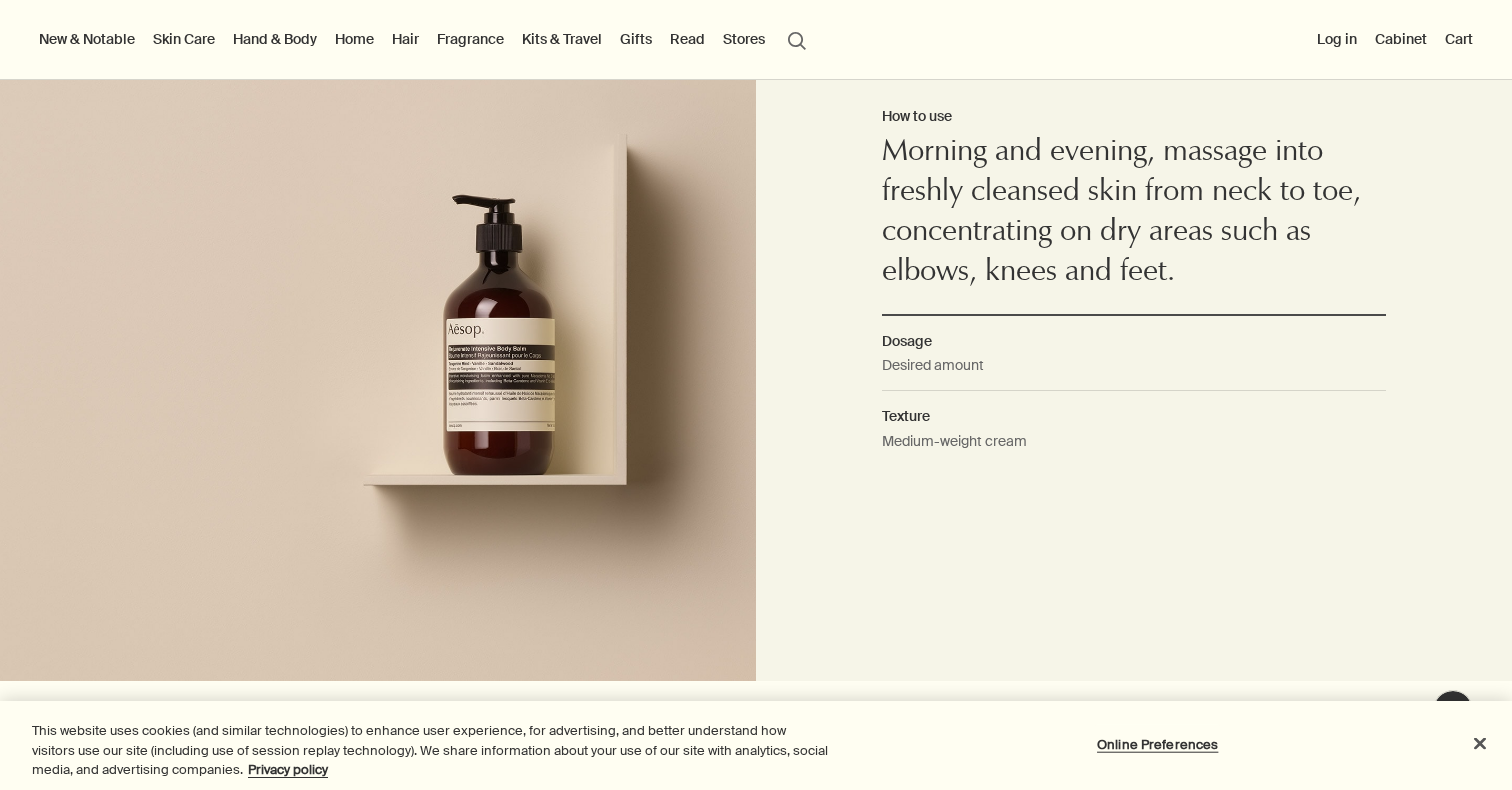 scroll, scrollTop: 1581, scrollLeft: 0, axis: vertical 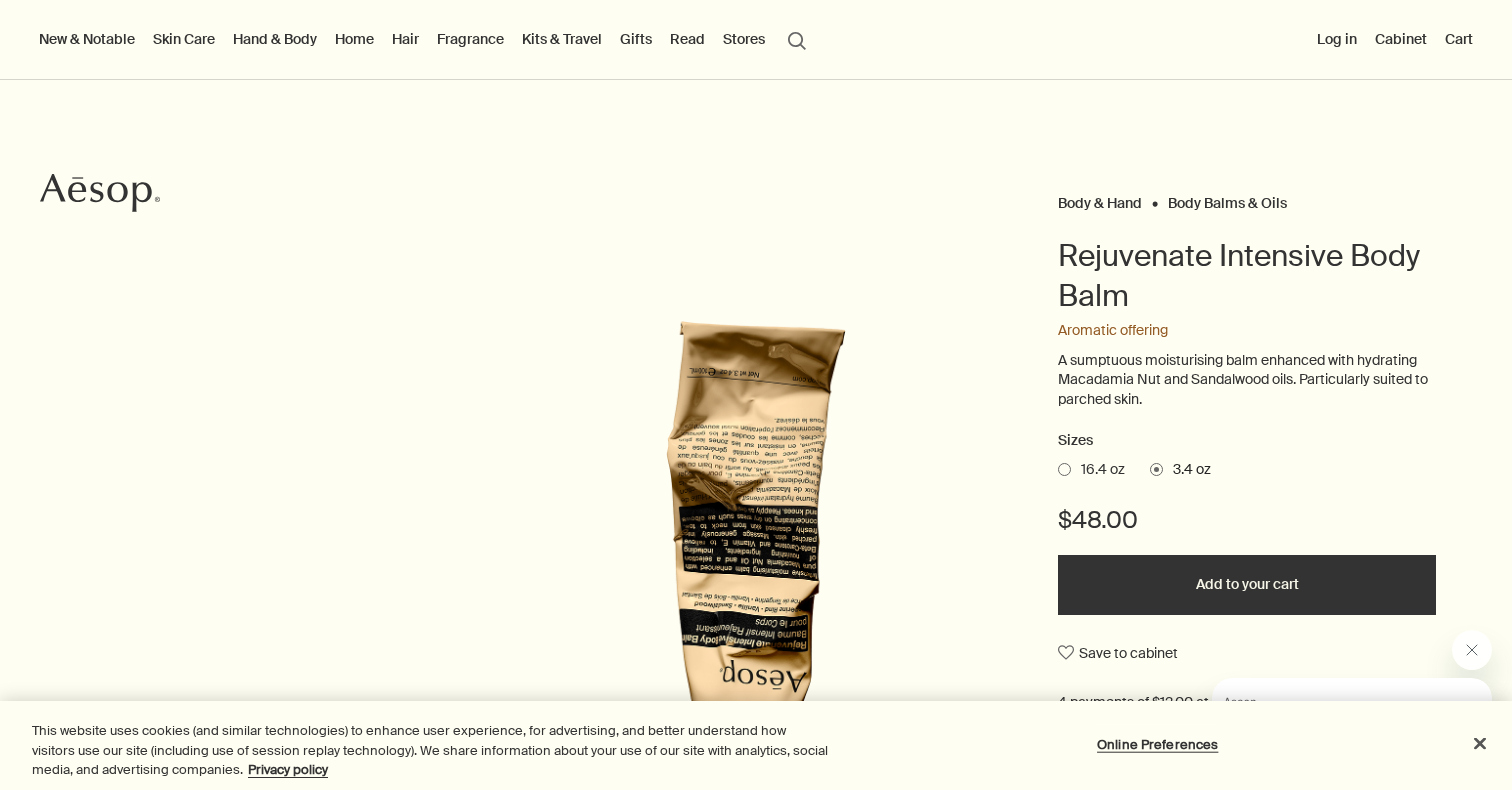click on "Fragrance" at bounding box center [470, 39] 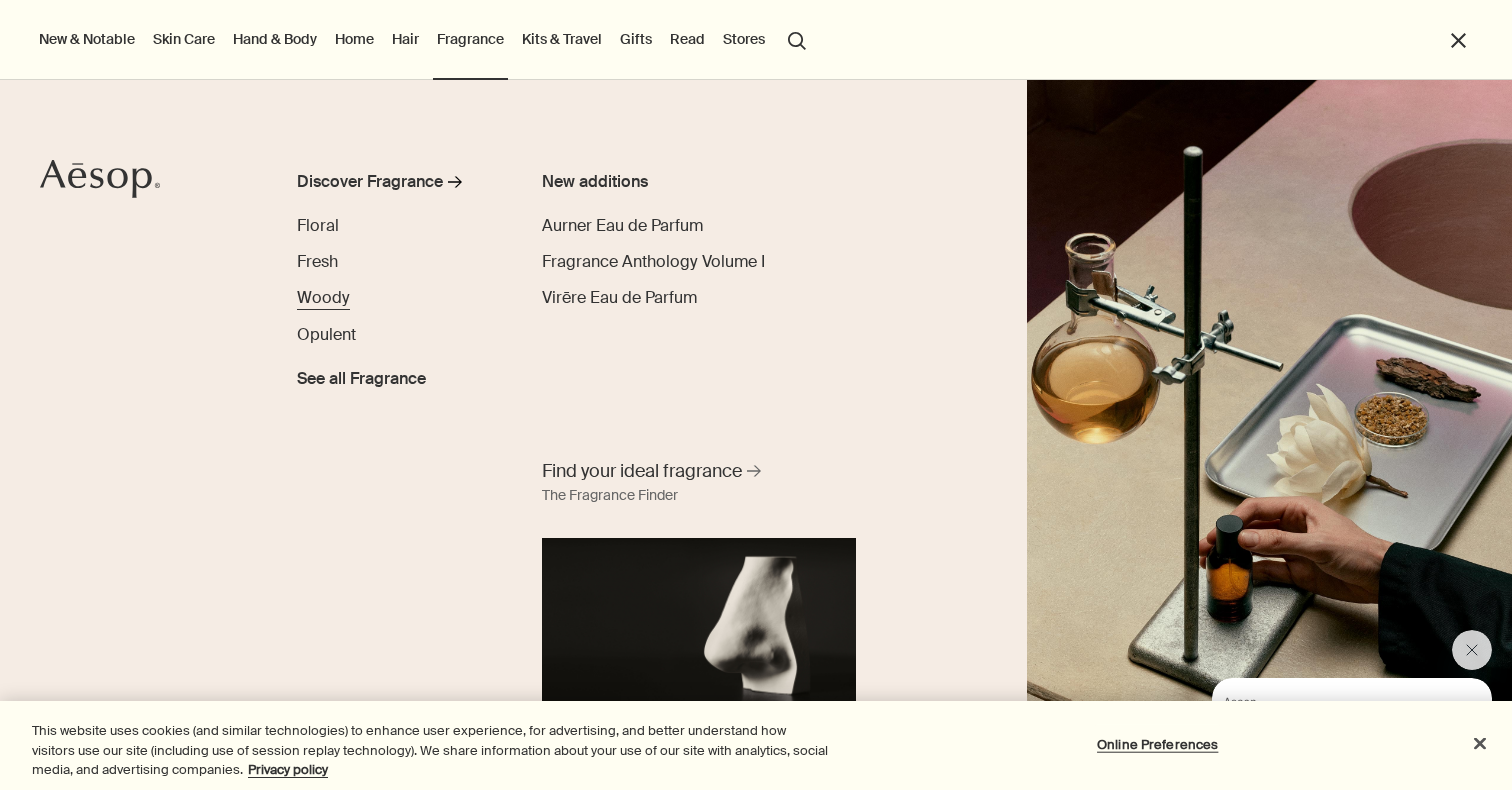 click on "Woody" at bounding box center (323, 297) 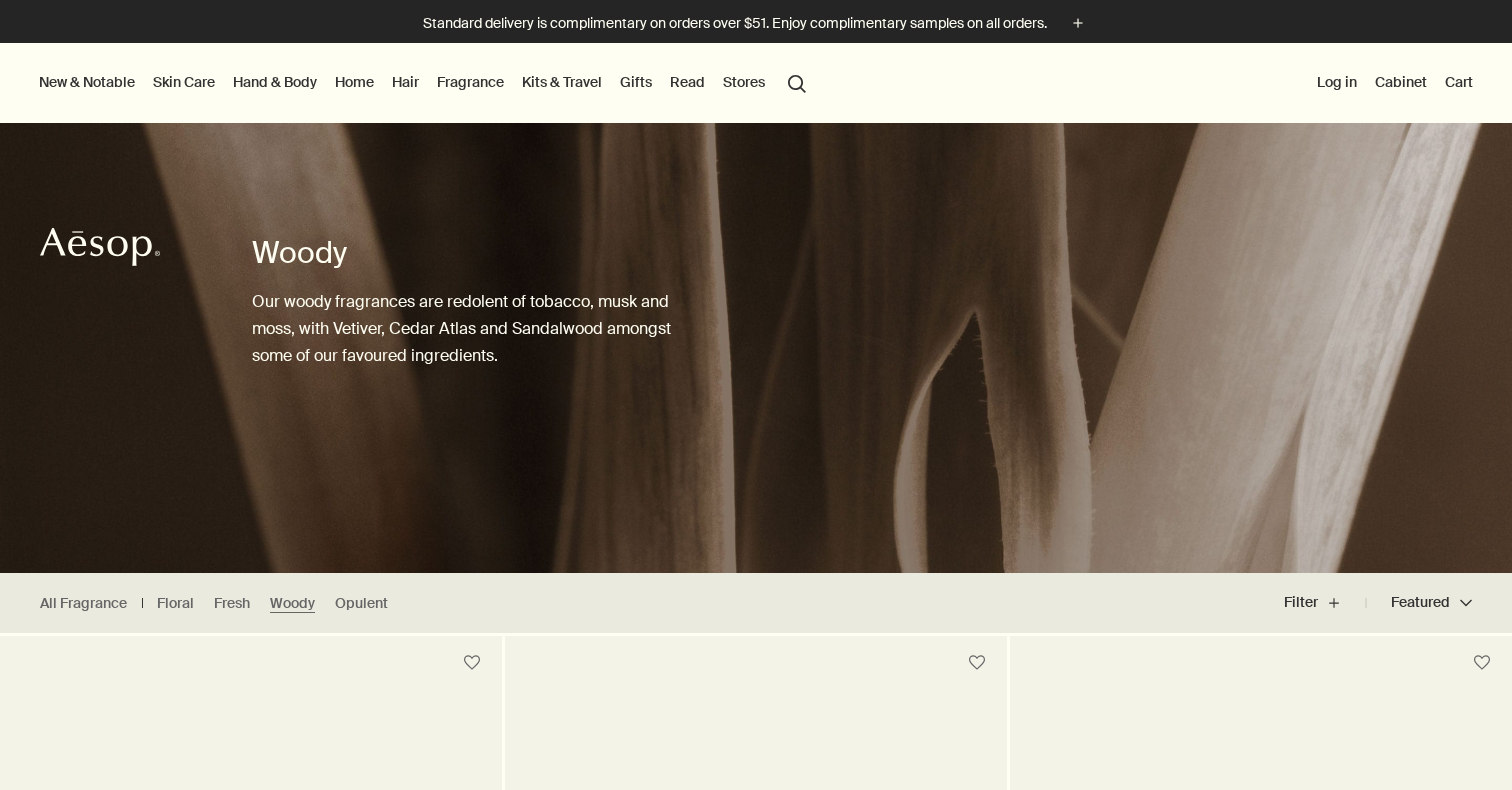 scroll, scrollTop: 0, scrollLeft: 0, axis: both 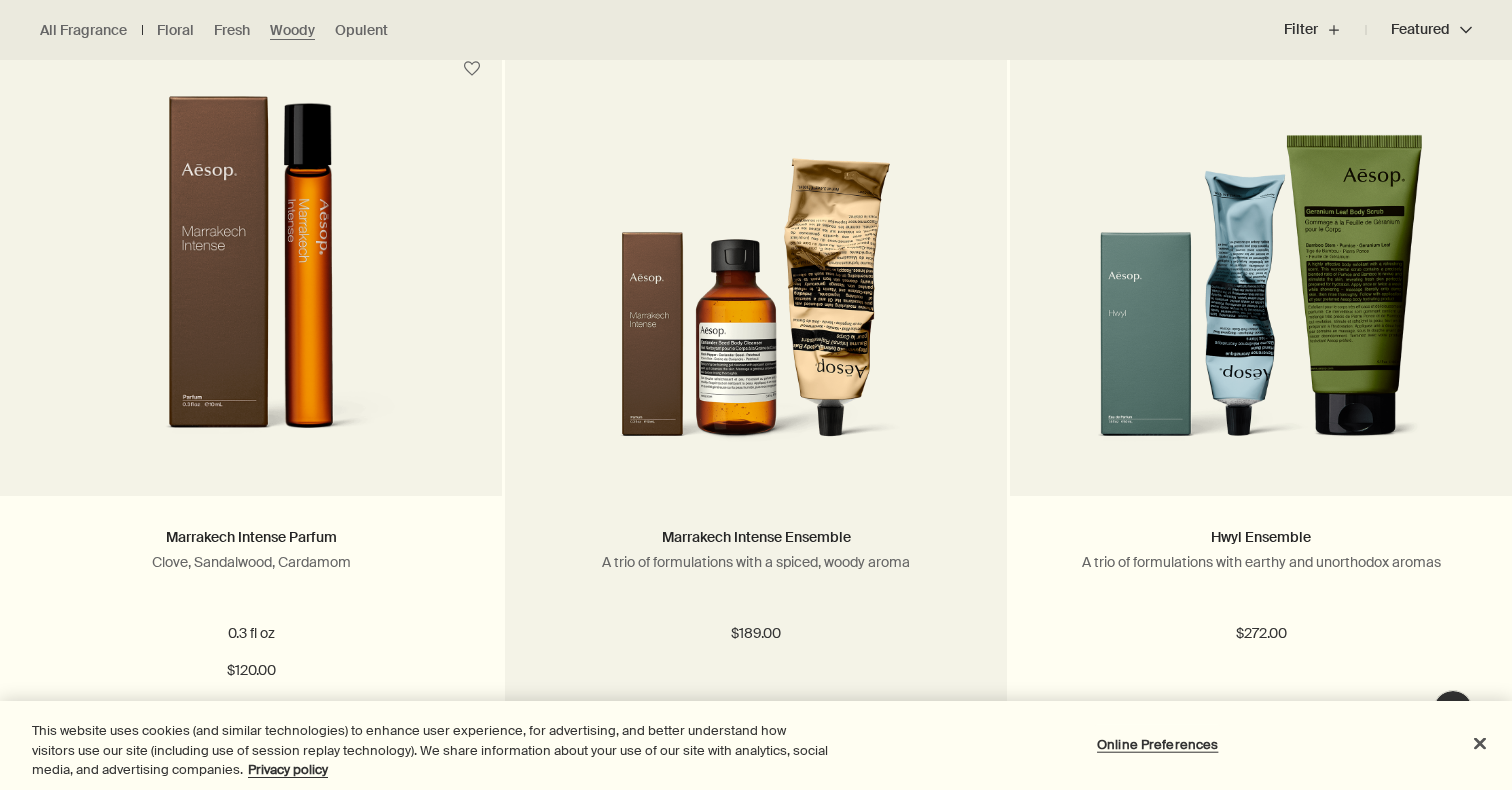 click at bounding box center (756, 281) 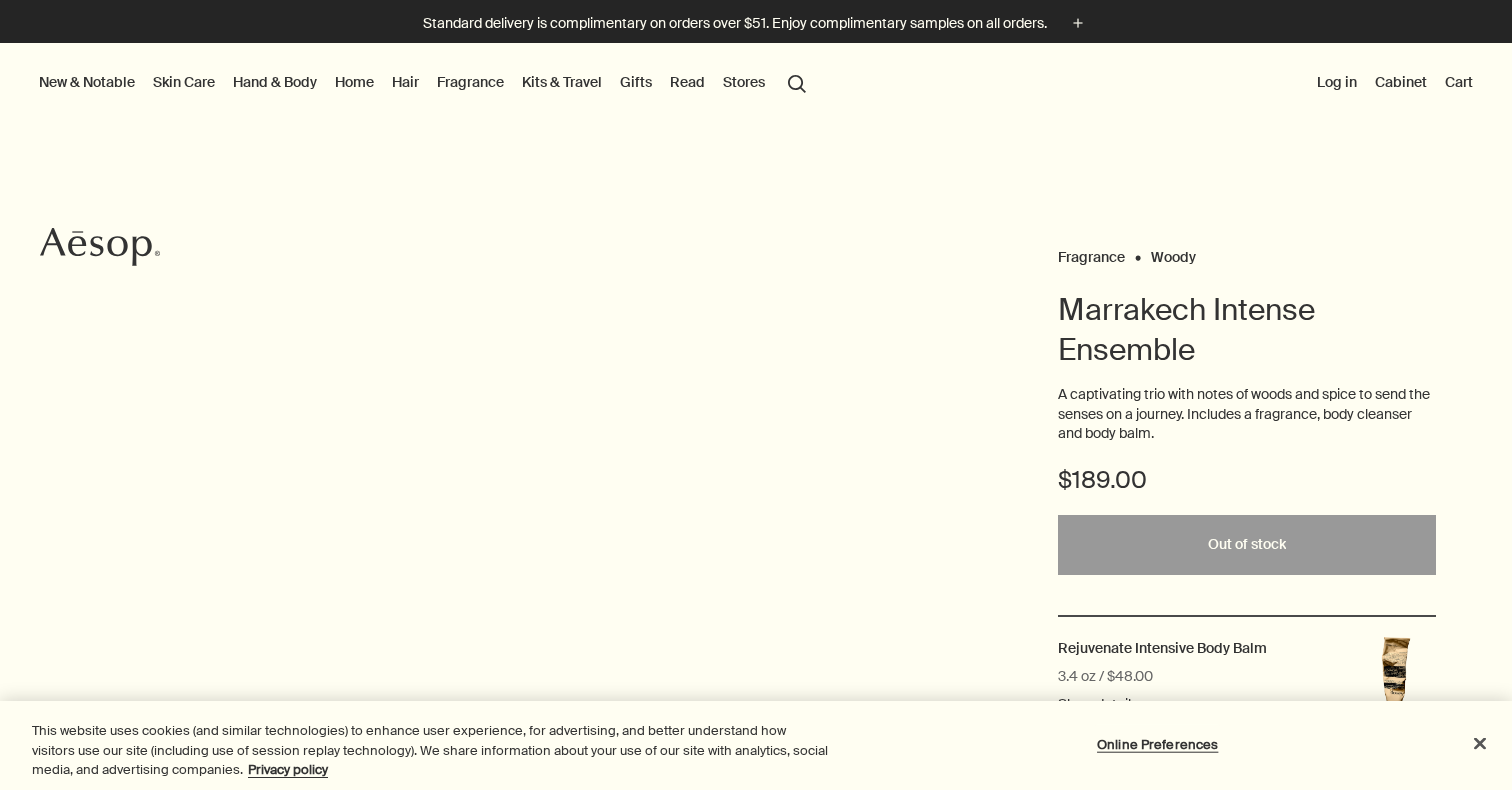 scroll, scrollTop: 0, scrollLeft: 0, axis: both 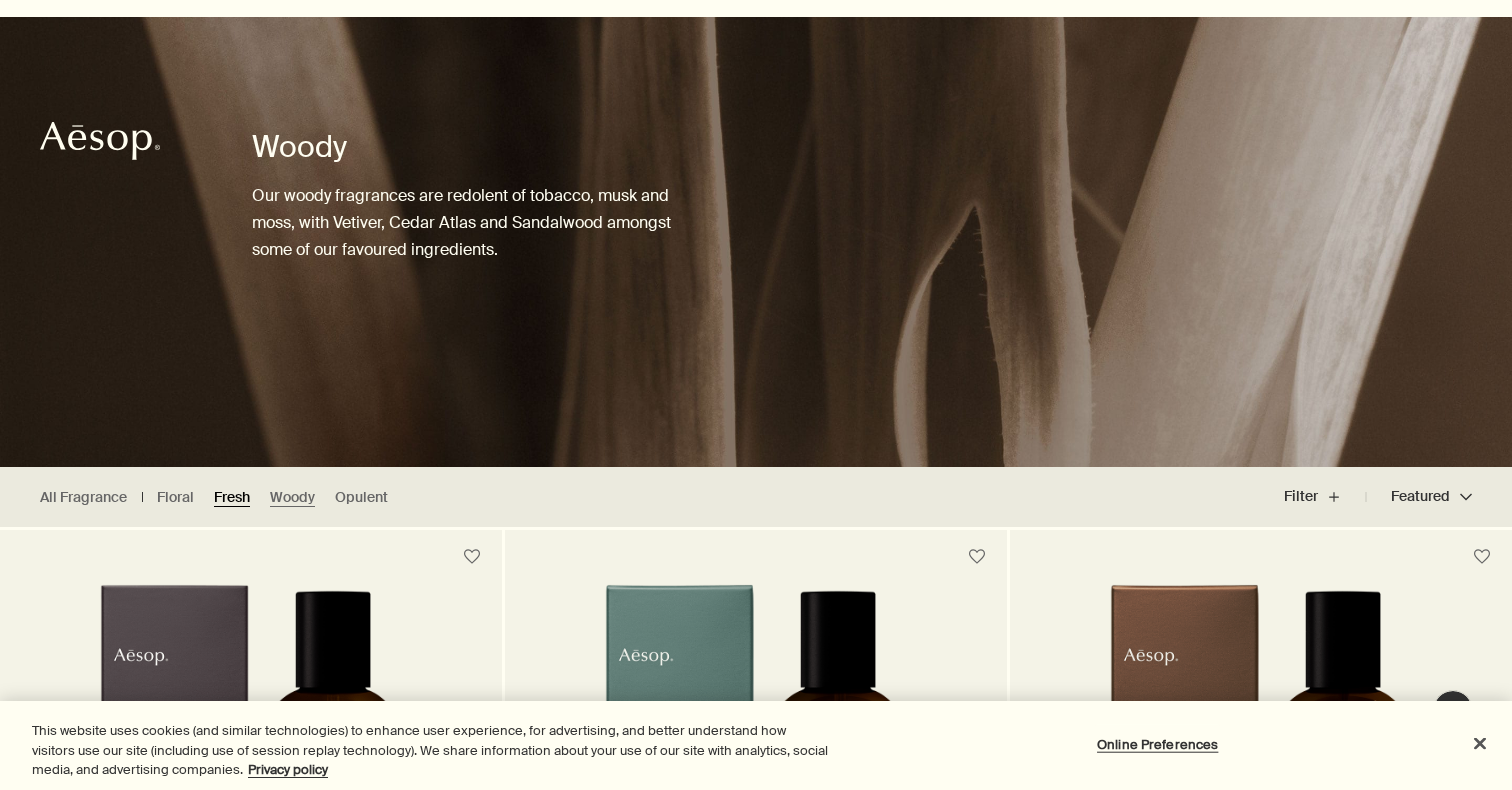 click on "Fresh" at bounding box center (232, 497) 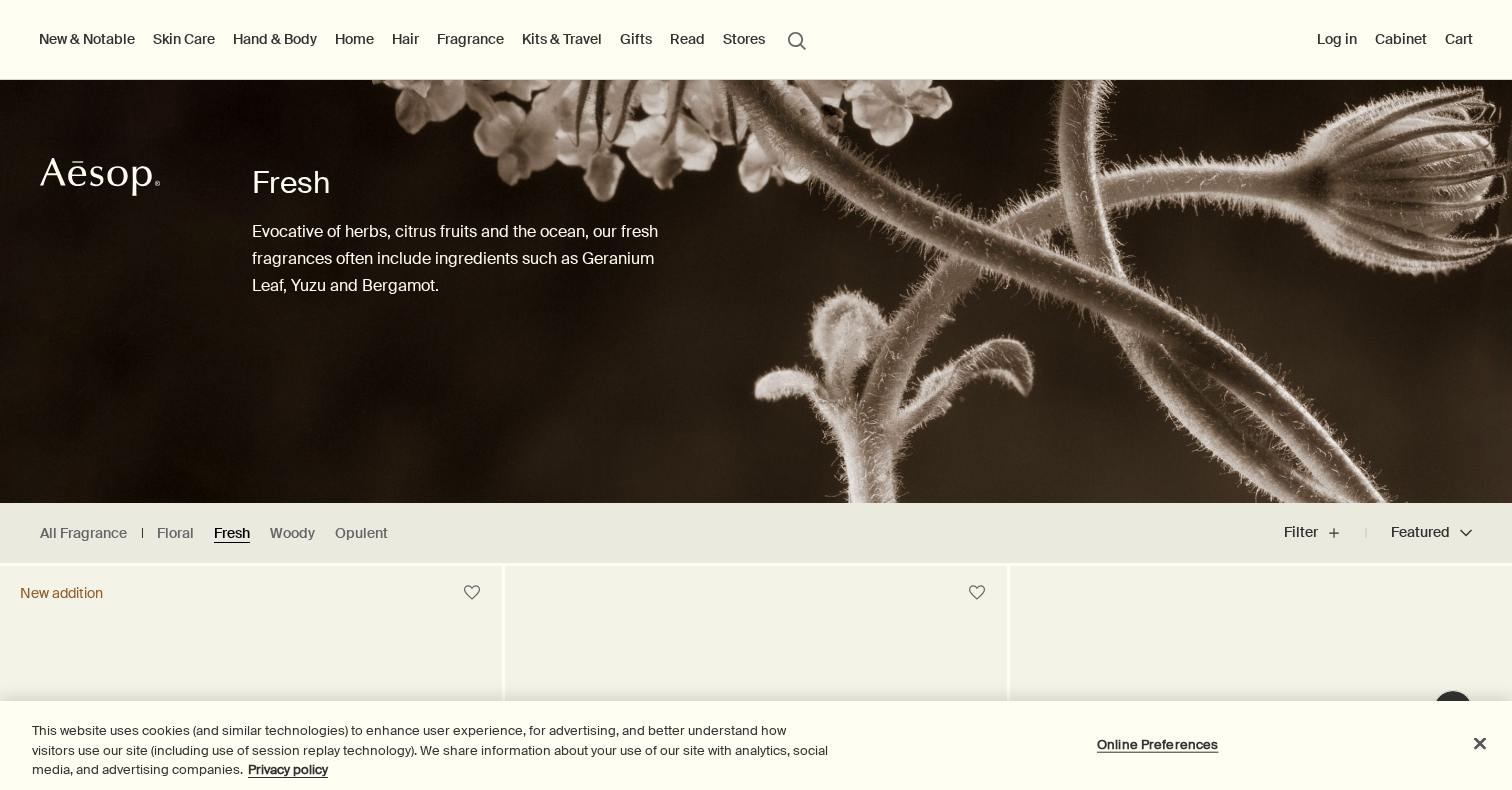scroll, scrollTop: 0, scrollLeft: 0, axis: both 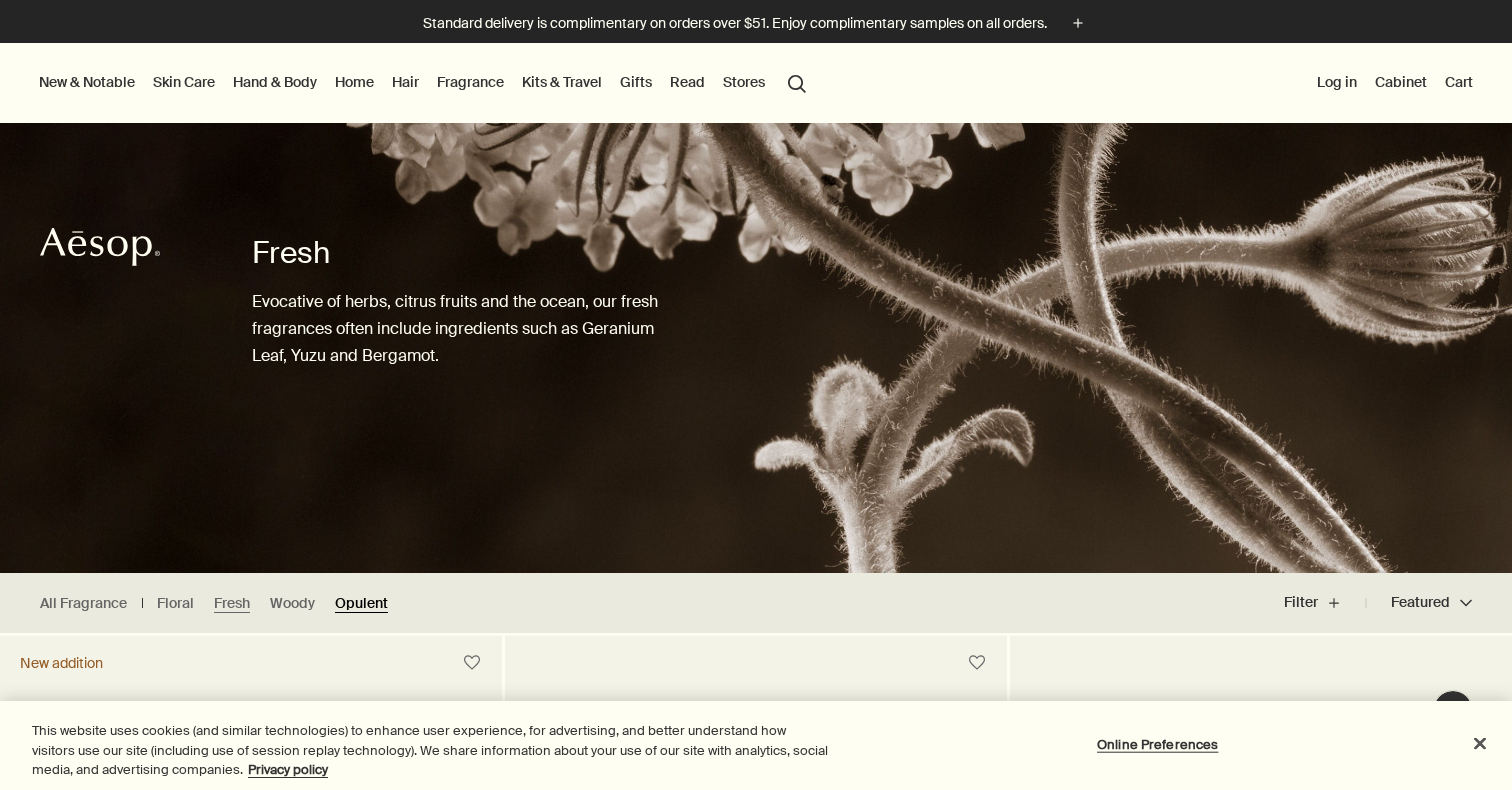 click on "Opulent" at bounding box center [361, 603] 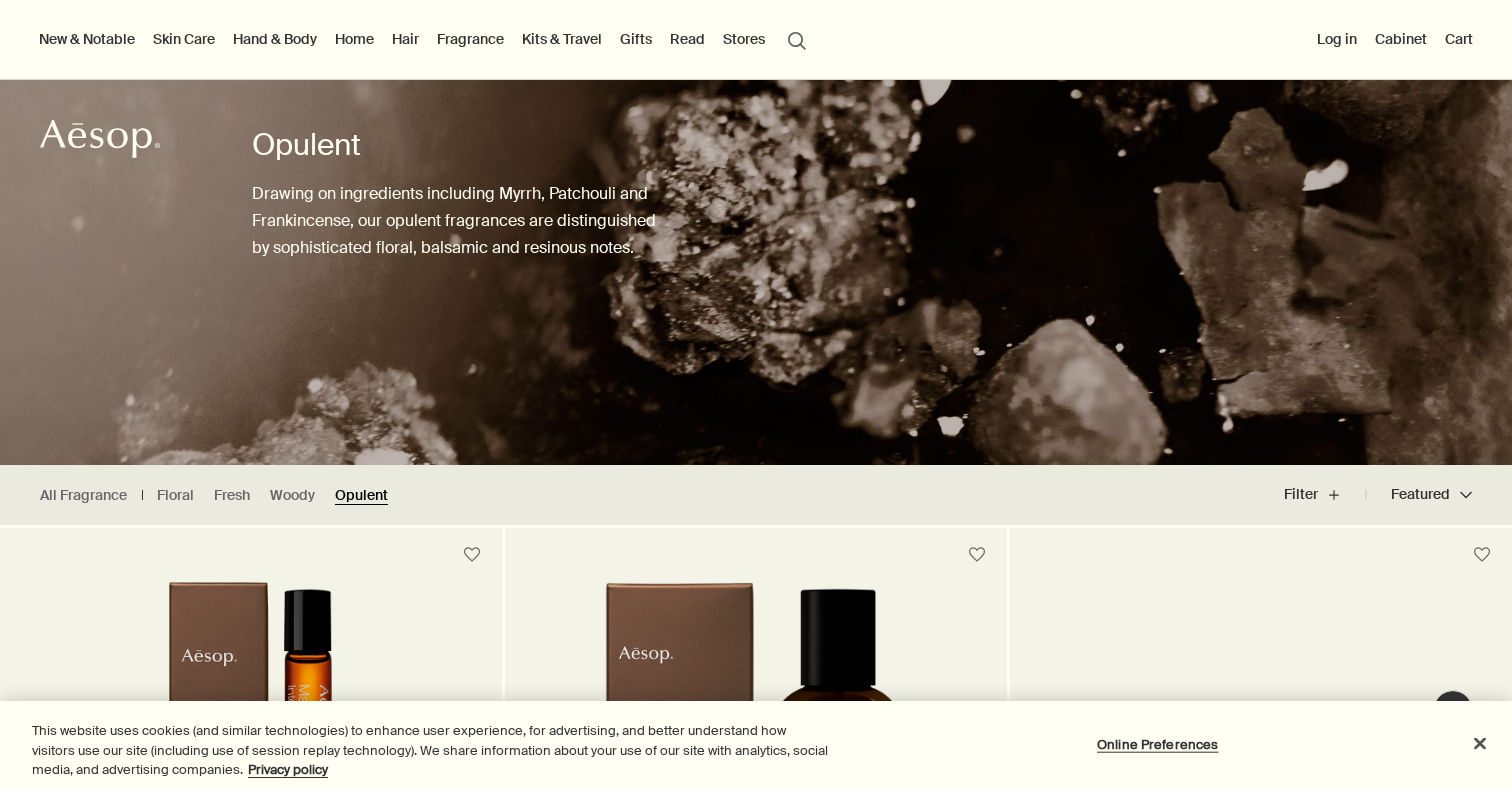 scroll, scrollTop: 67, scrollLeft: 0, axis: vertical 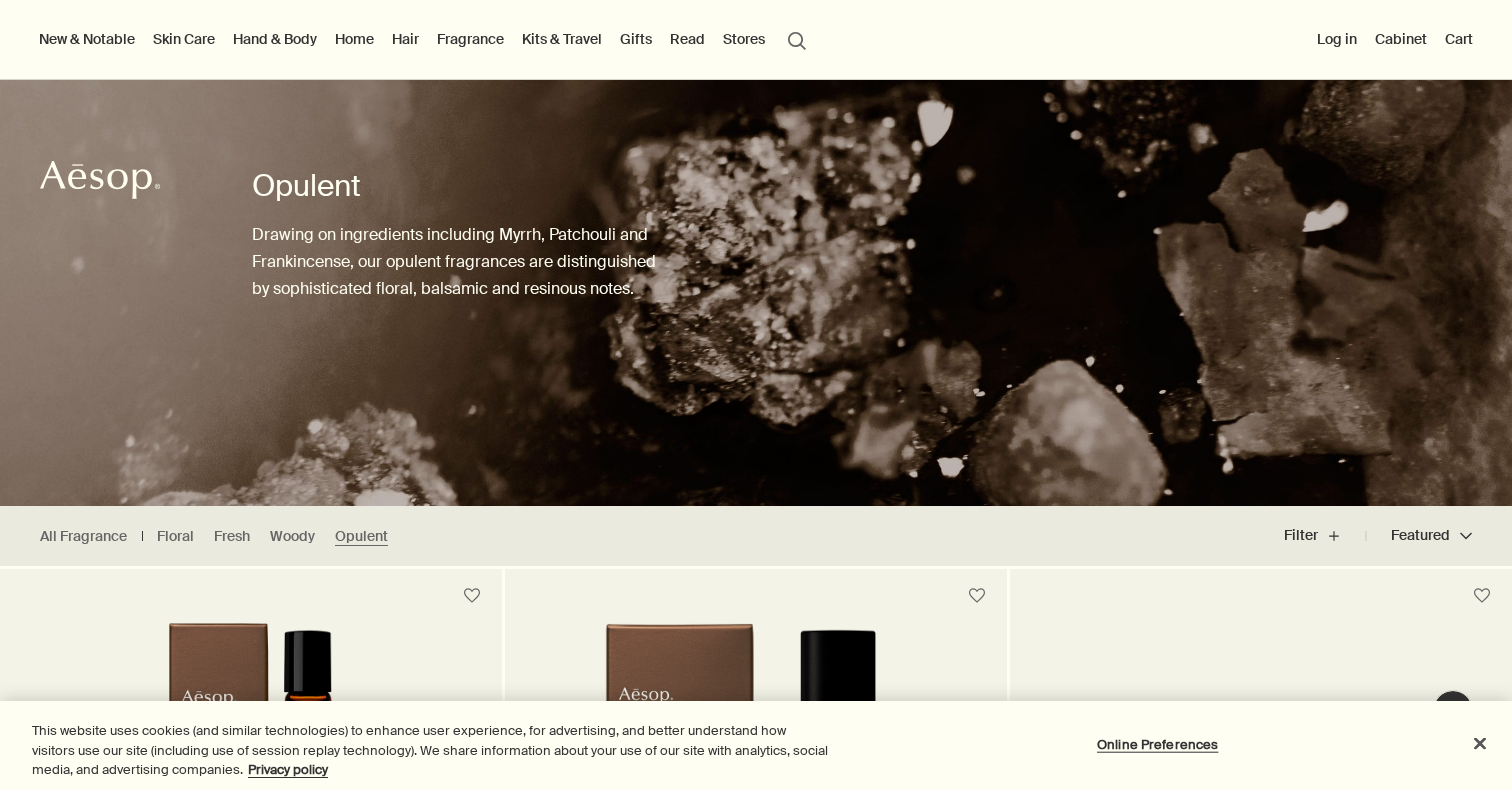 click on "Hand & Body" at bounding box center (275, 39) 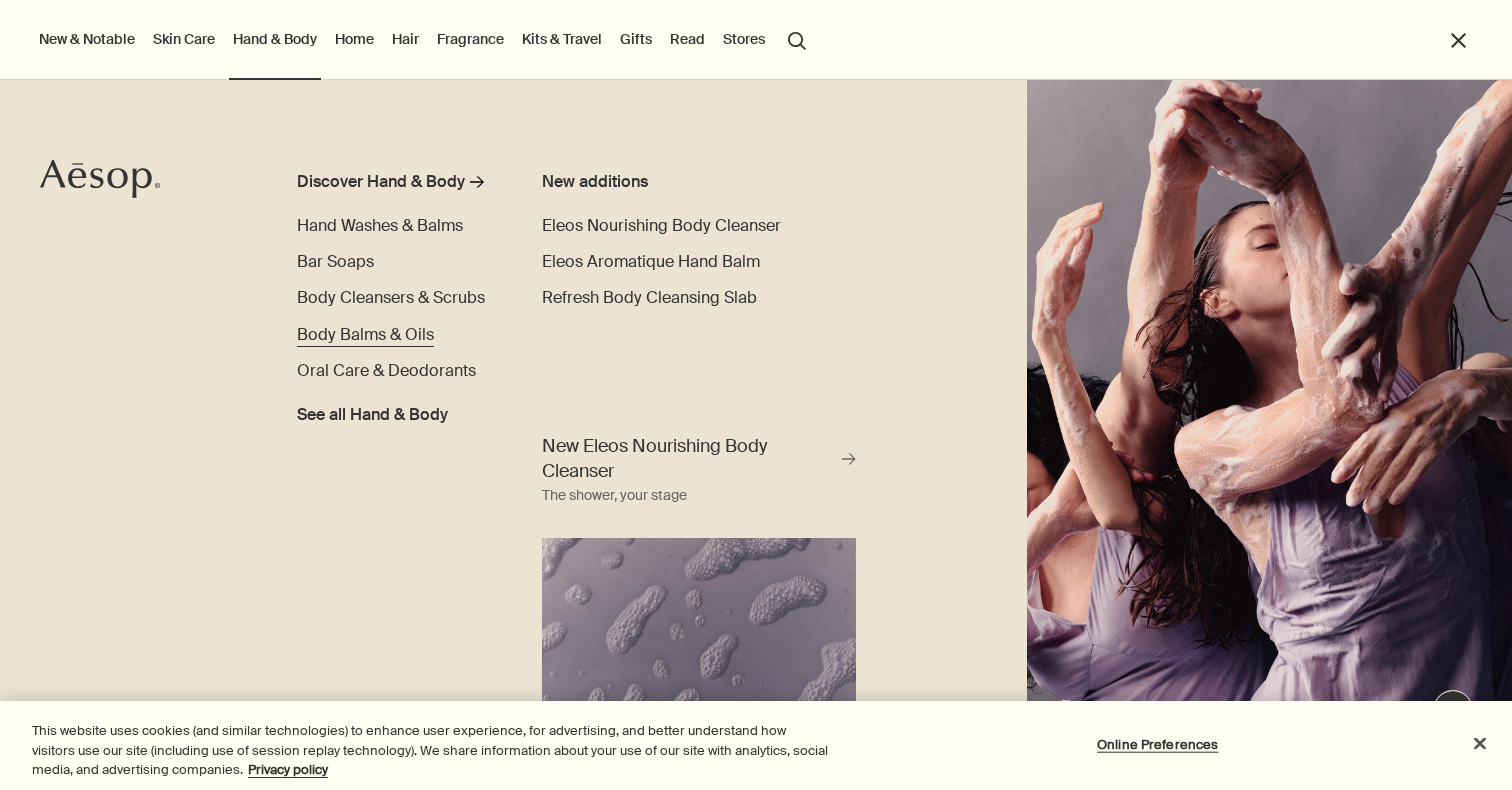 click on "Body Balms & Oils" at bounding box center (365, 334) 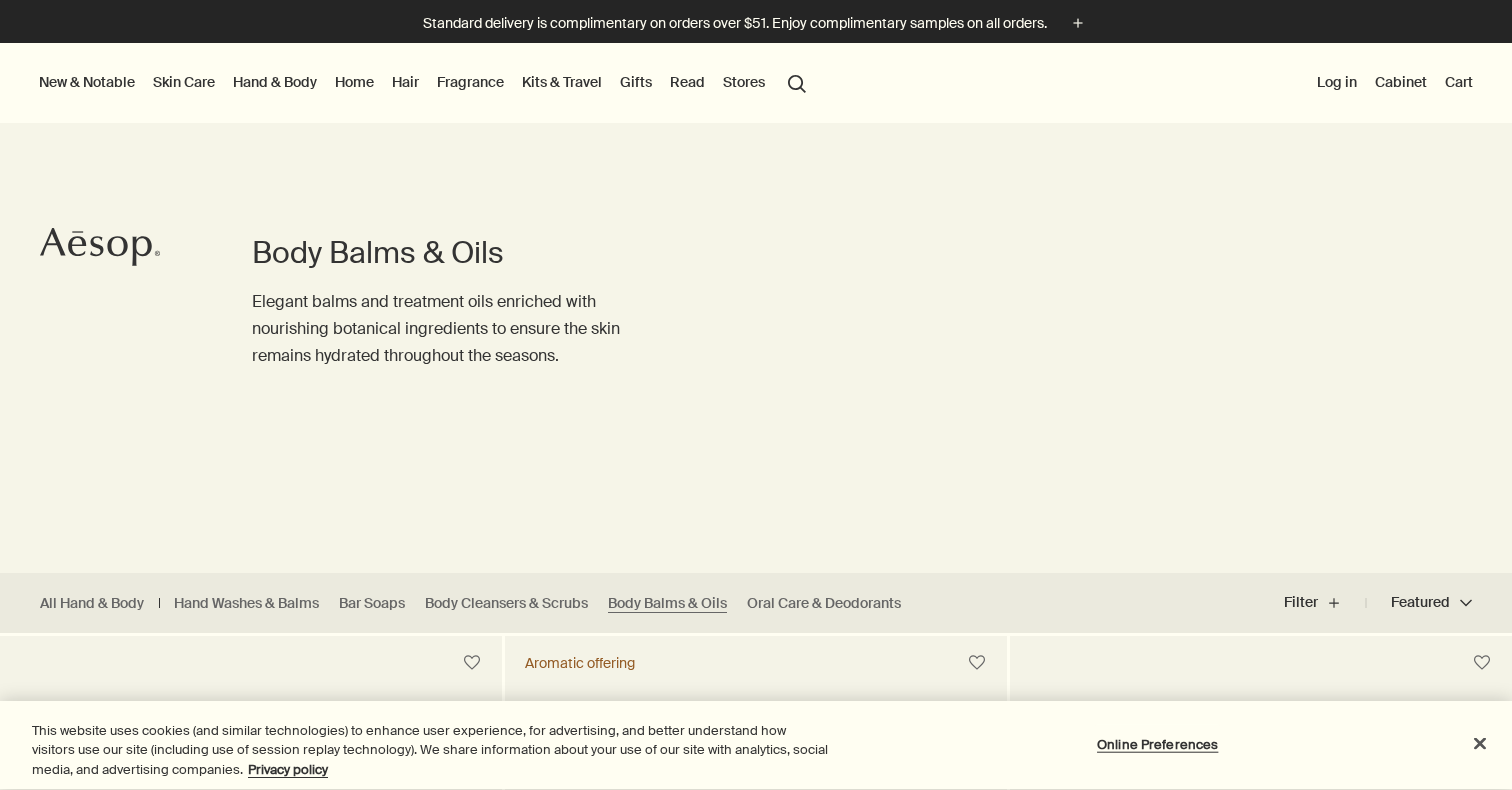 scroll, scrollTop: 0, scrollLeft: 0, axis: both 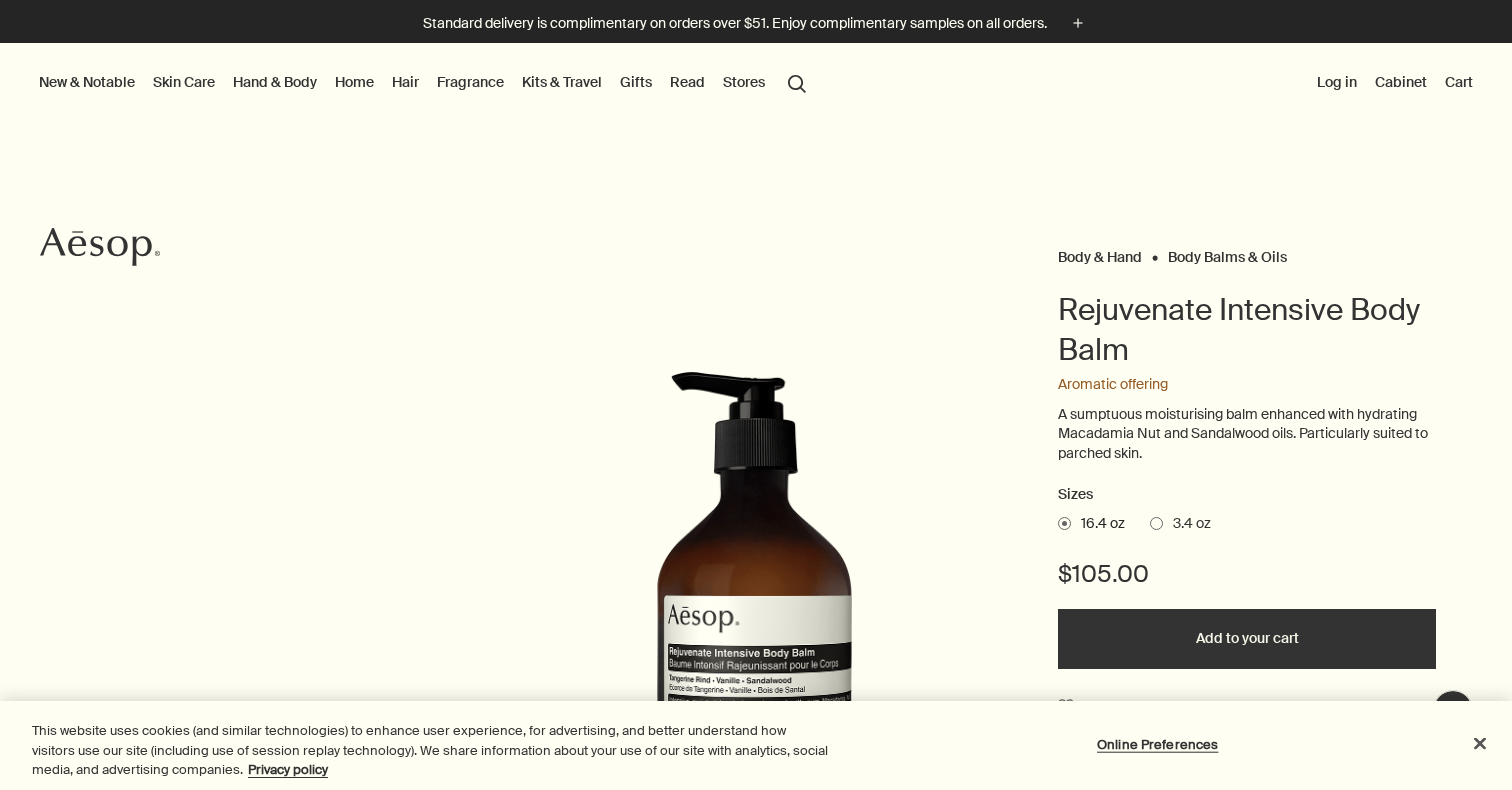 click at bounding box center [1156, 523] 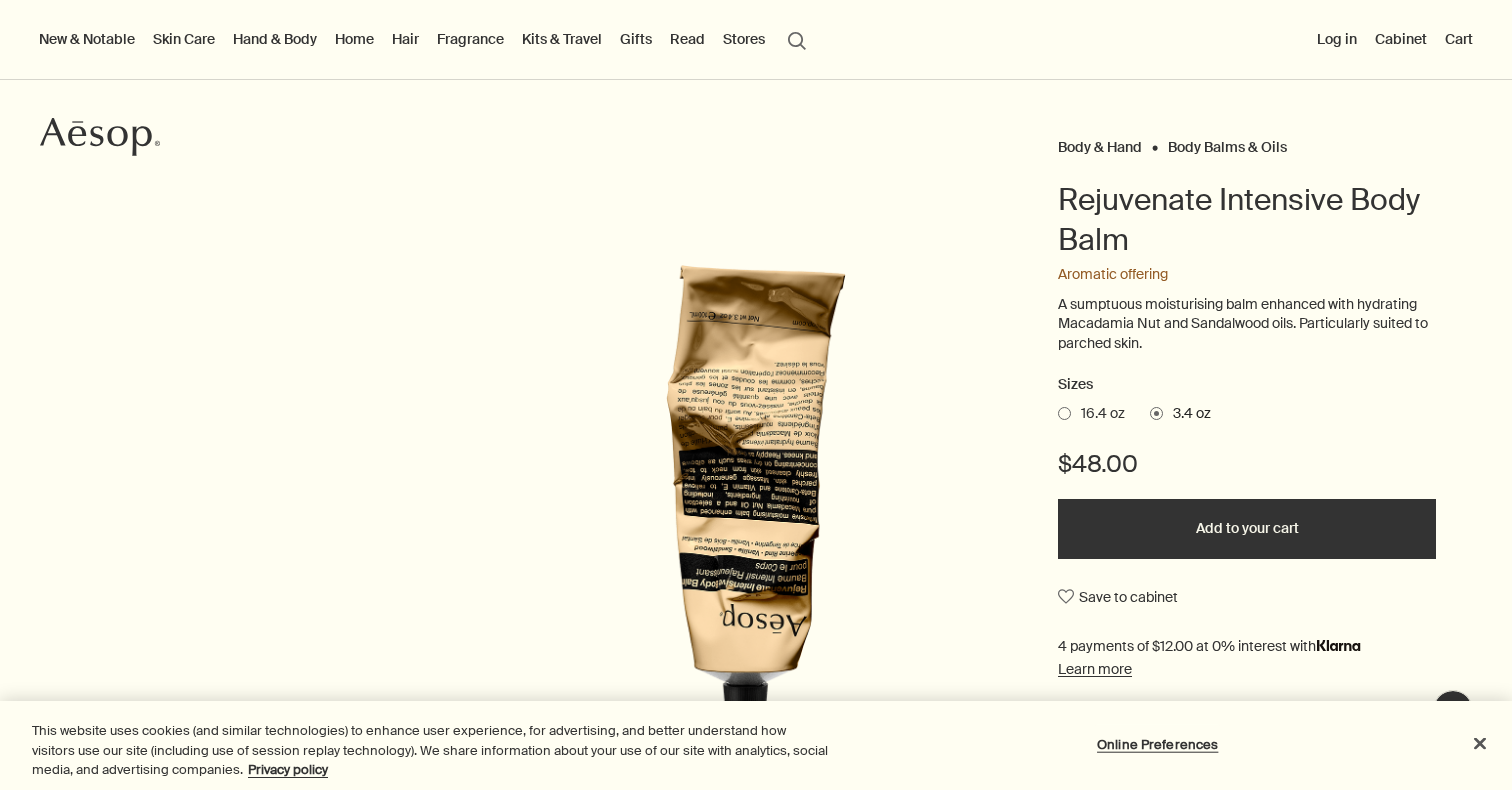 scroll, scrollTop: 118, scrollLeft: 0, axis: vertical 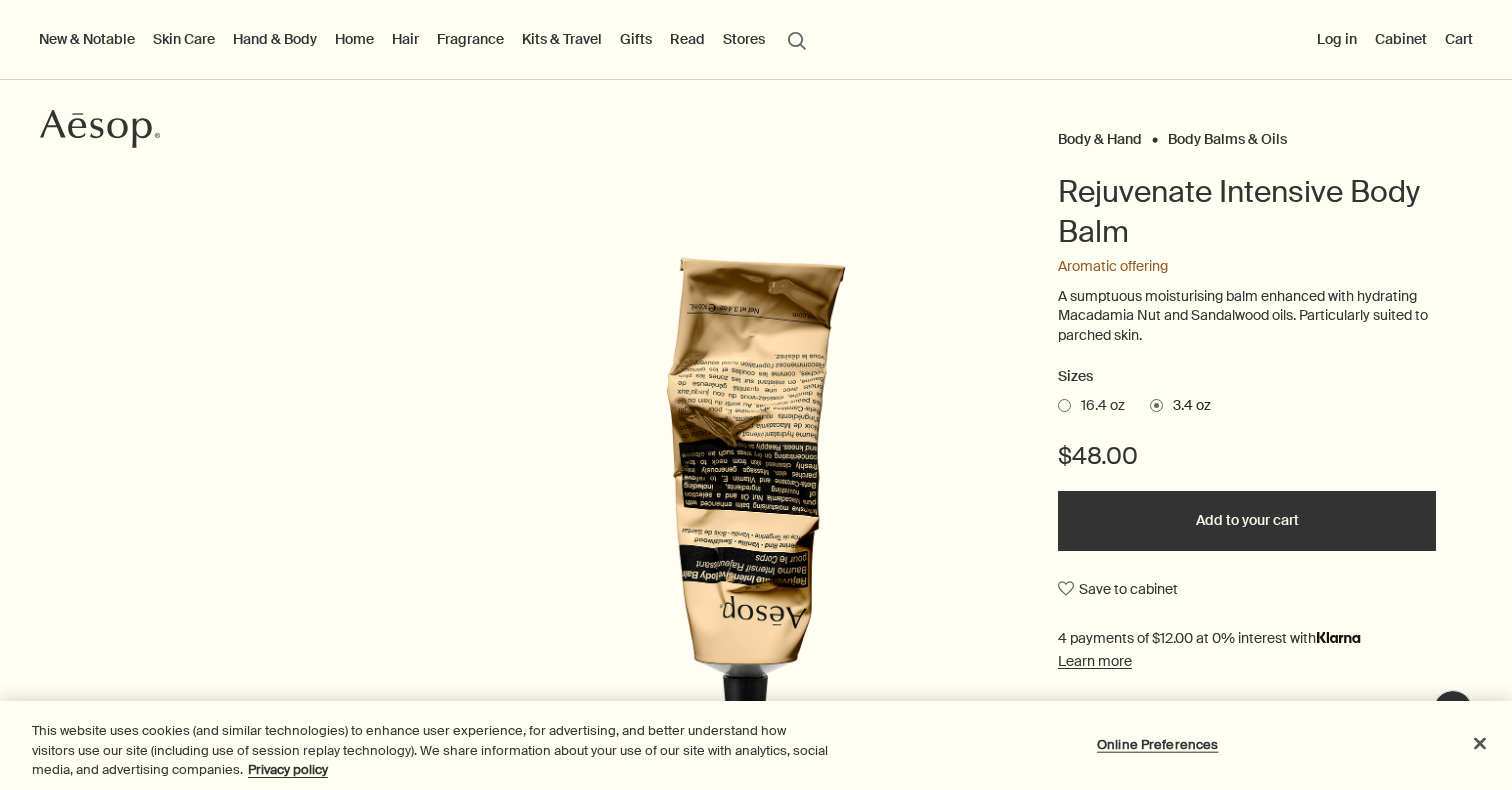 click on "Add to your cart" at bounding box center (1247, 521) 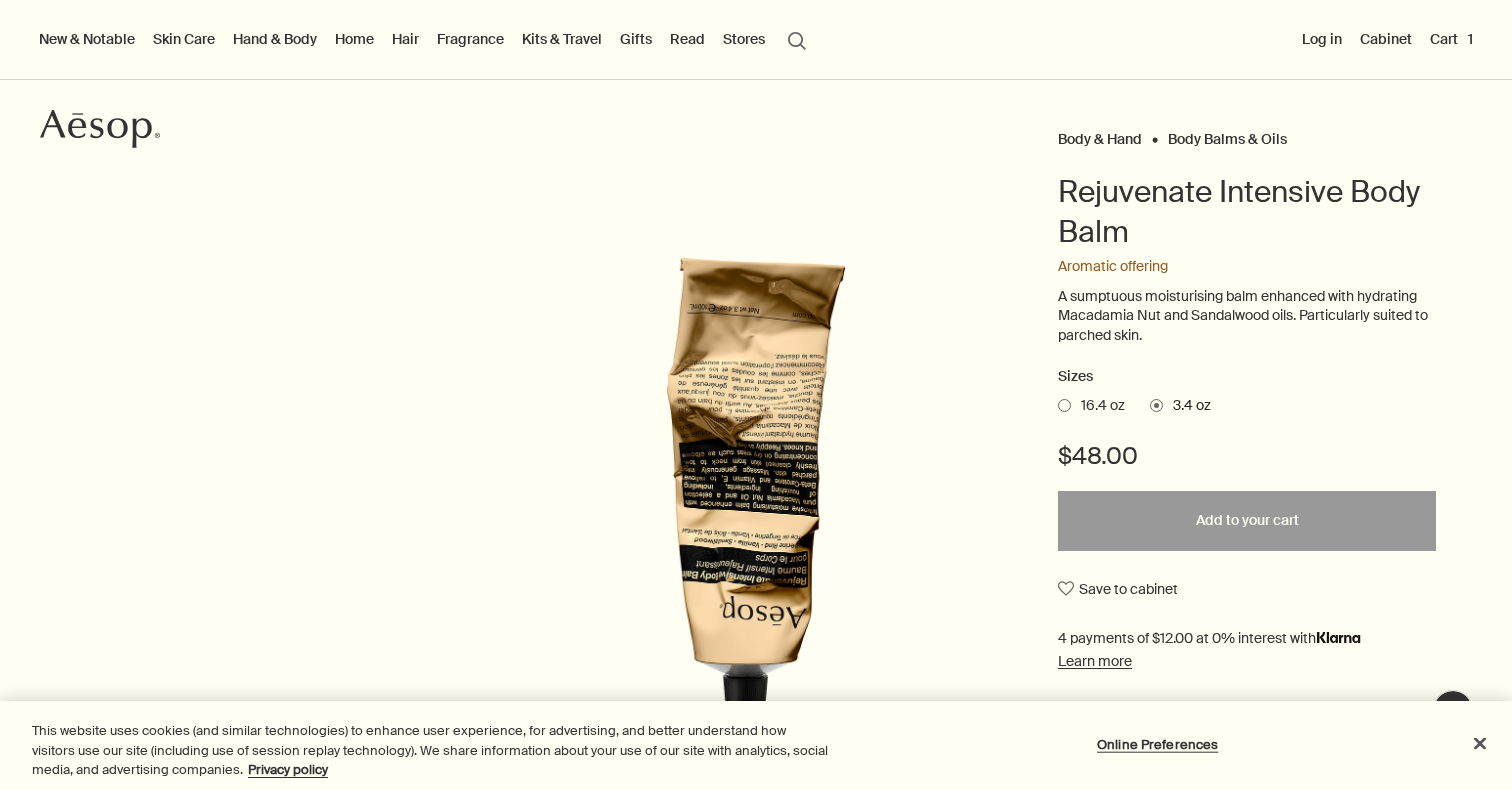scroll, scrollTop: 0, scrollLeft: 0, axis: both 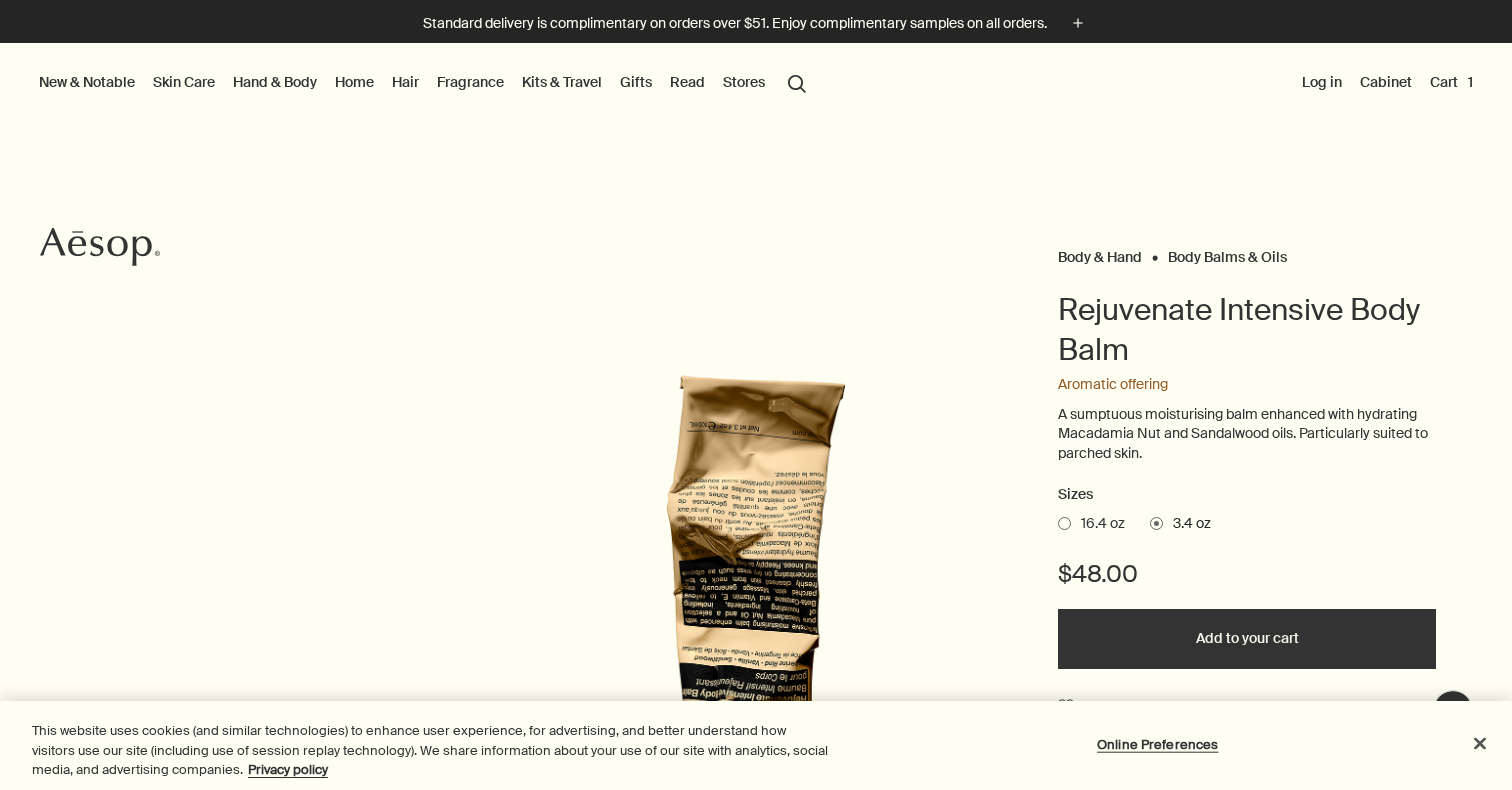 click on "Cart 1" at bounding box center (1451, 82) 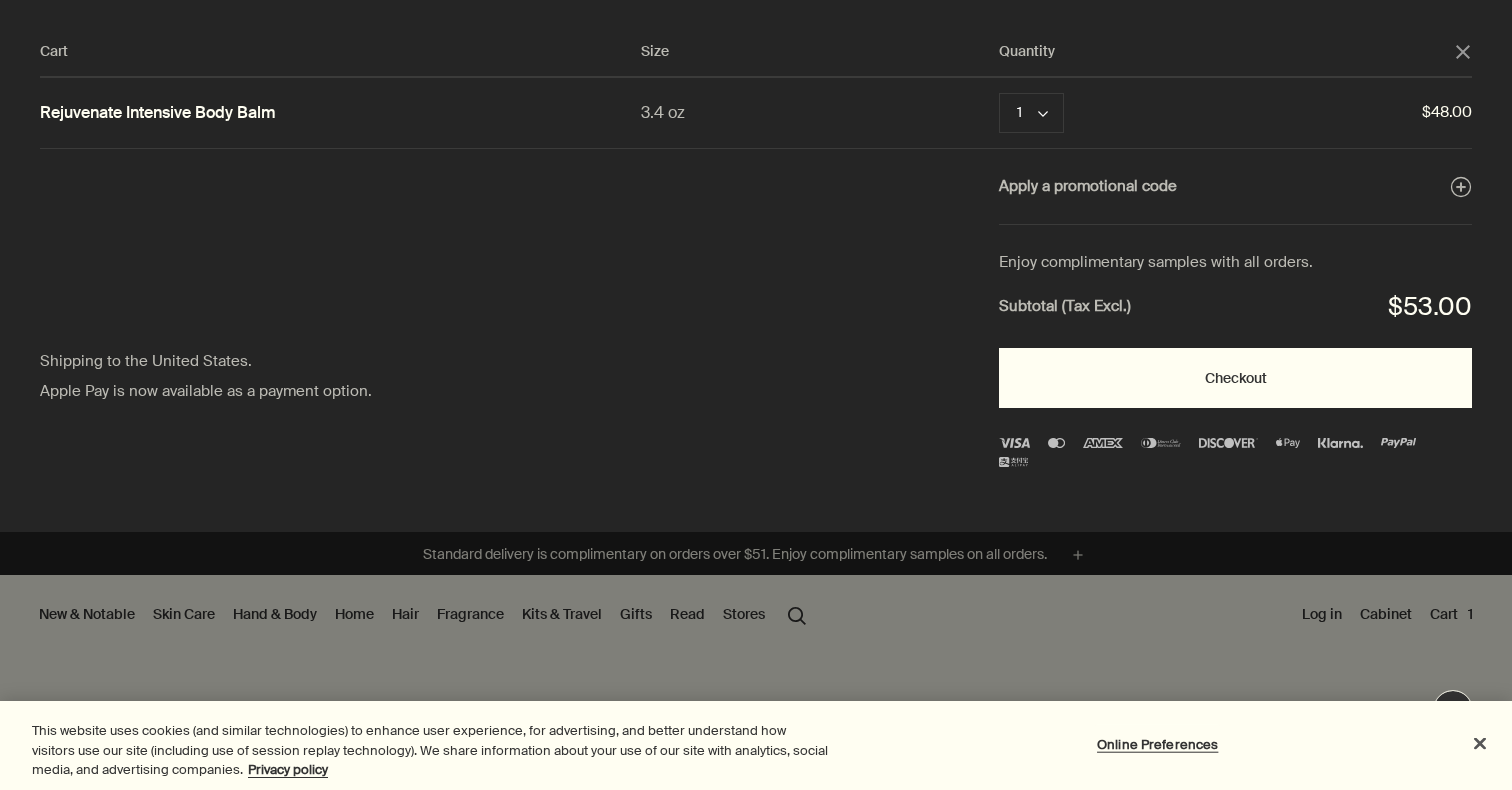 click on "Checkout" at bounding box center (1235, 378) 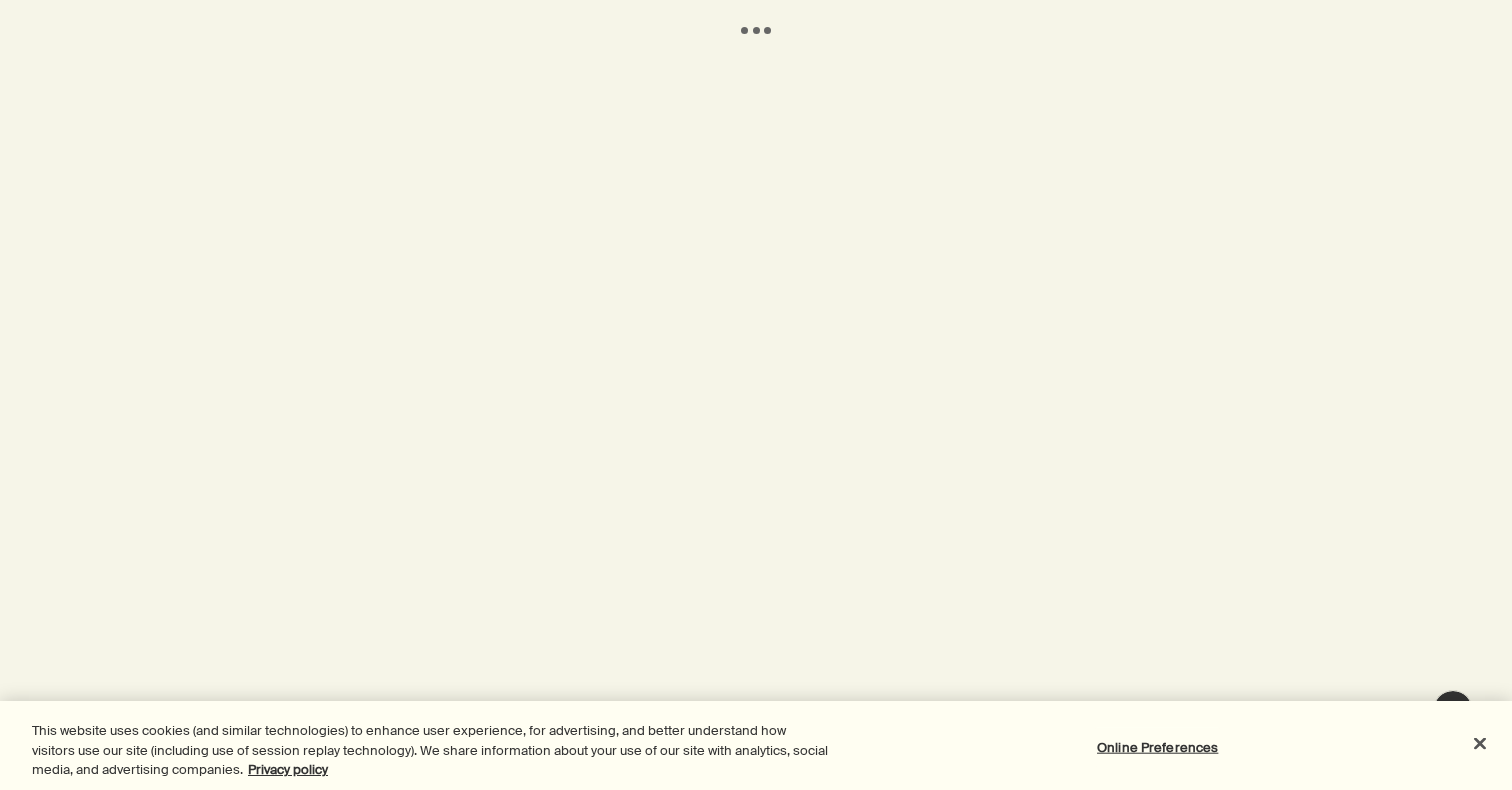 scroll, scrollTop: 0, scrollLeft: 0, axis: both 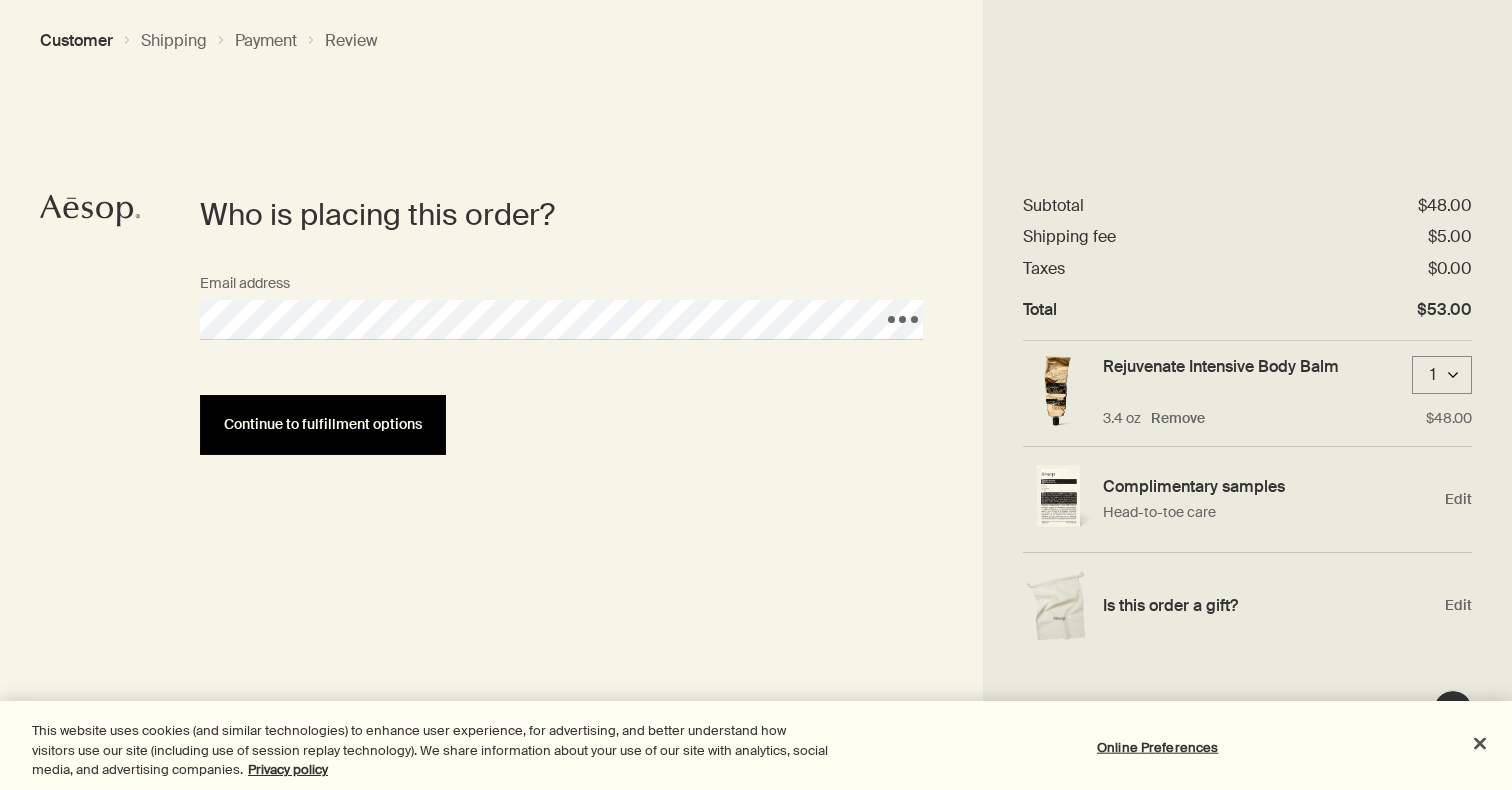 click on "Continue to fulfillment options" at bounding box center [323, 425] 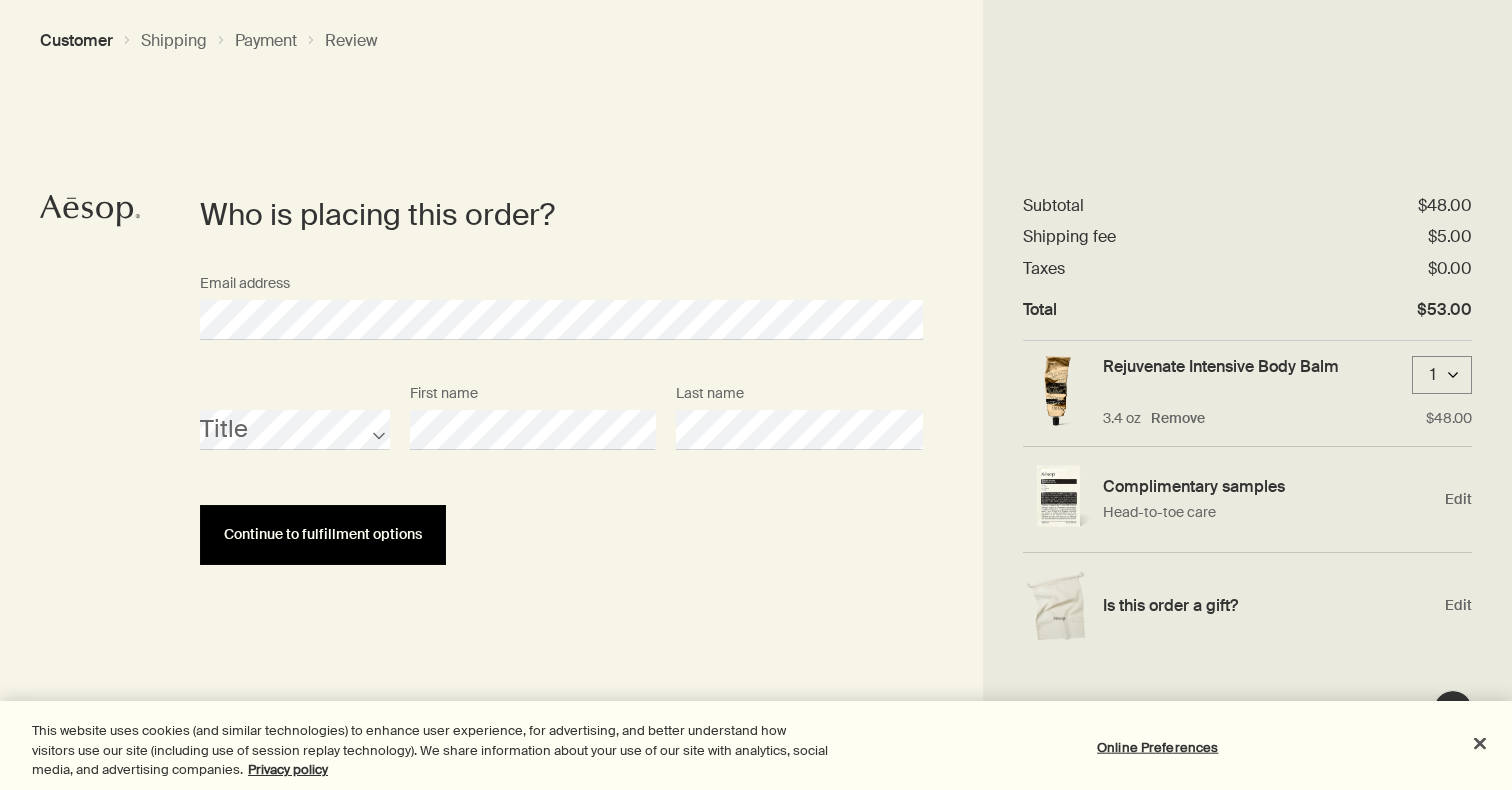 click on "Continue to fulfillment options" at bounding box center [323, 534] 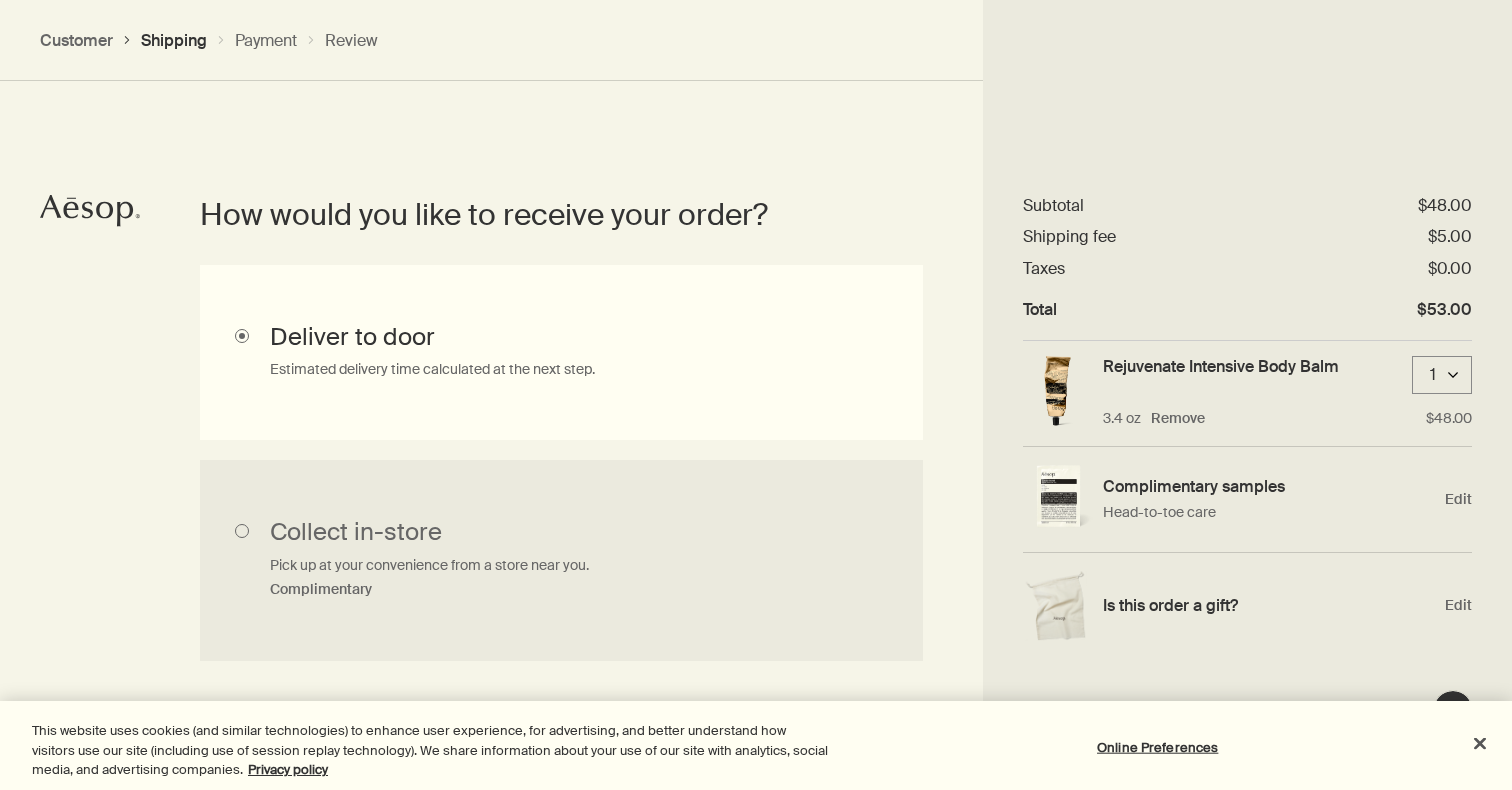 scroll, scrollTop: 562, scrollLeft: 0, axis: vertical 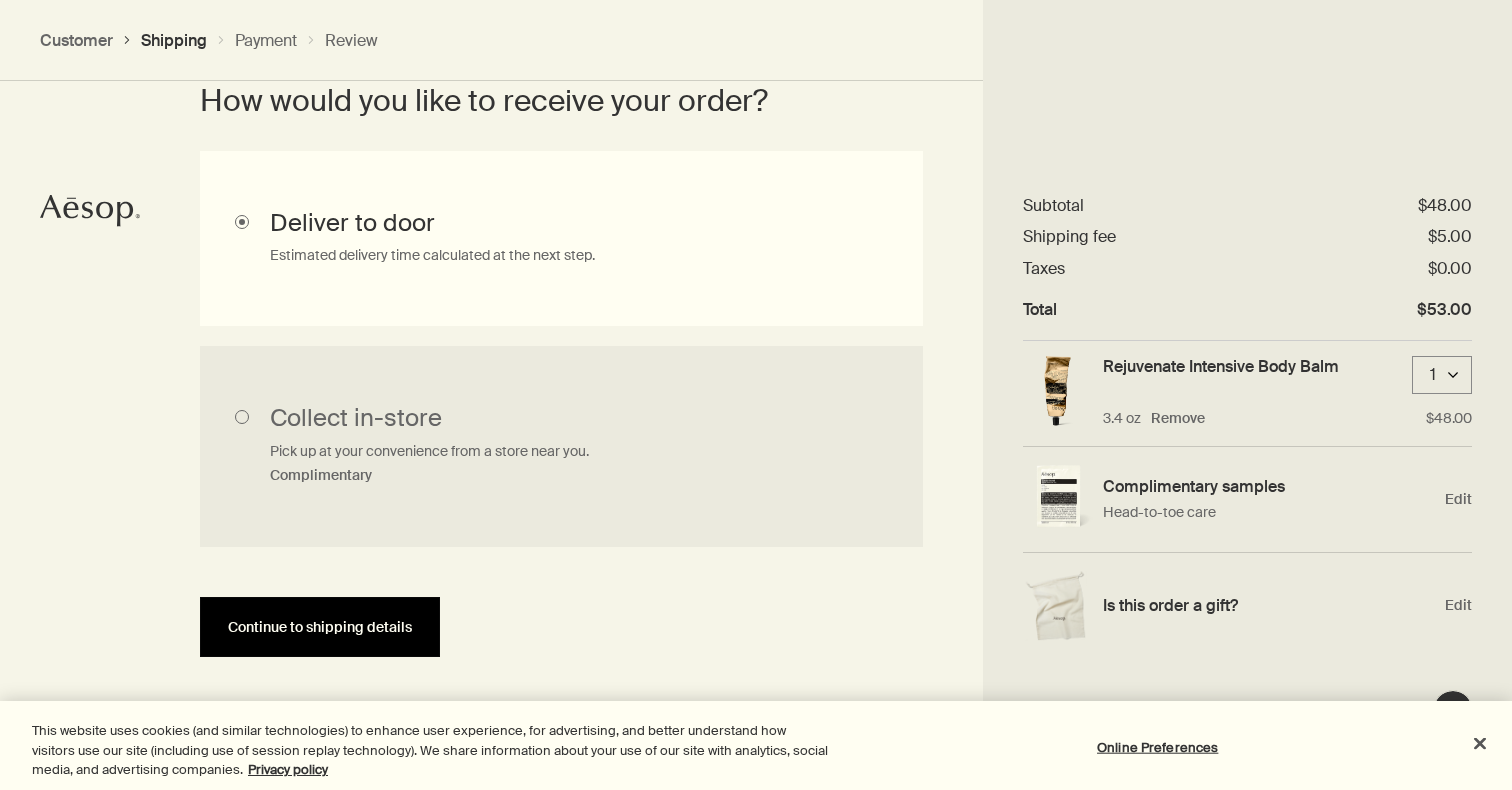 click on "Continue to shipping details" at bounding box center [320, 627] 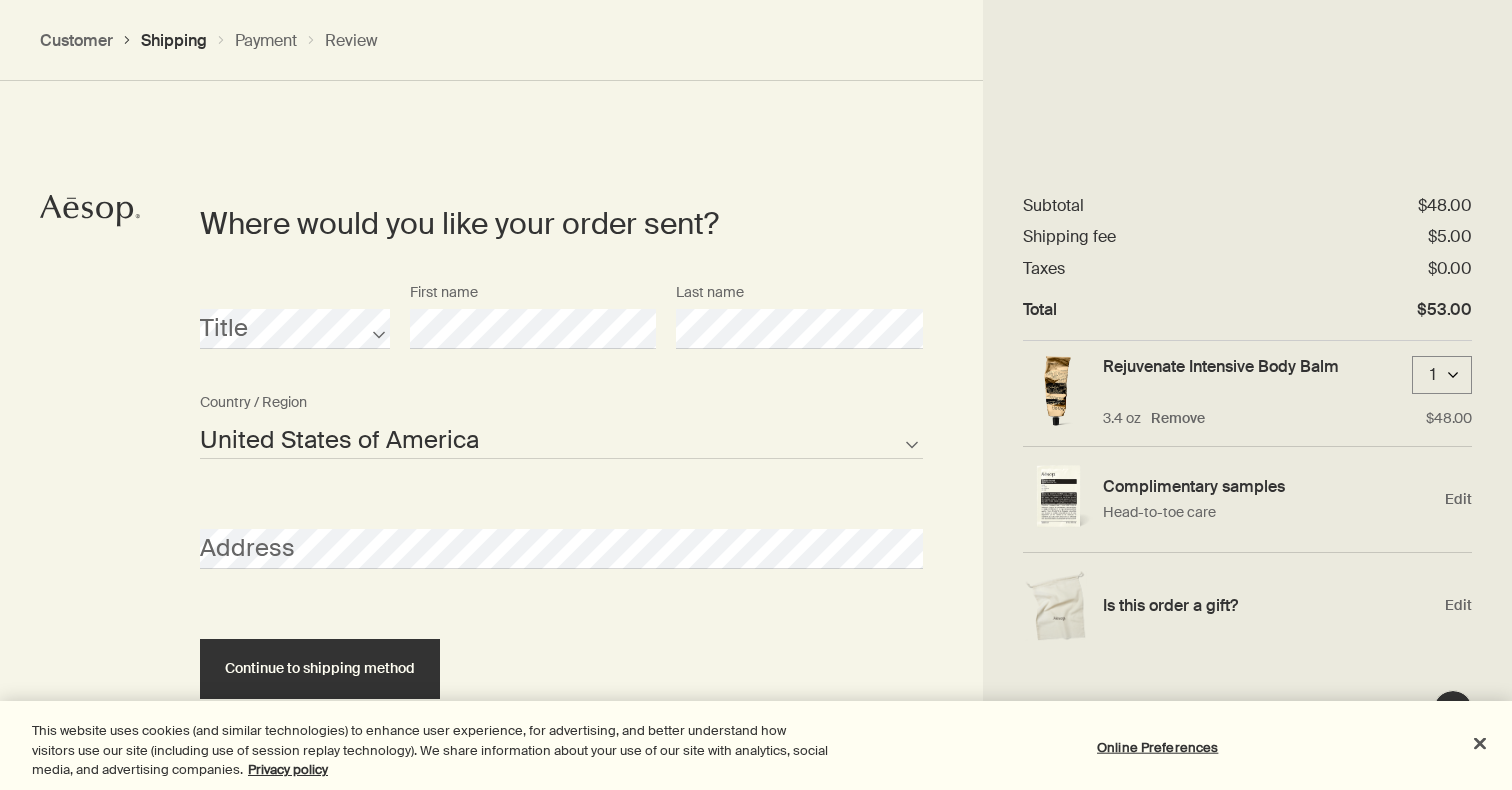 scroll, scrollTop: 865, scrollLeft: 0, axis: vertical 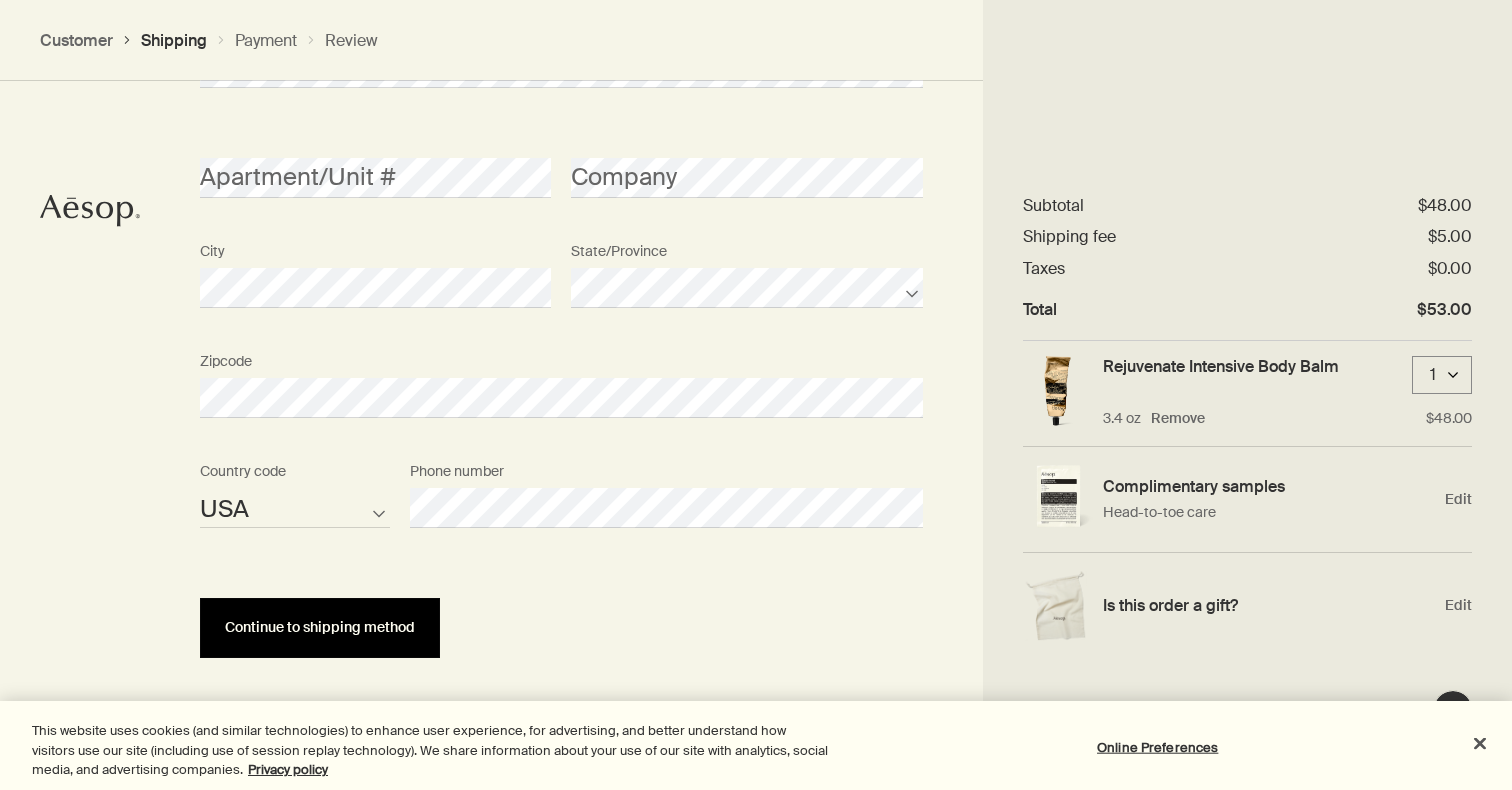 click on "Continue to shipping method" at bounding box center (320, 627) 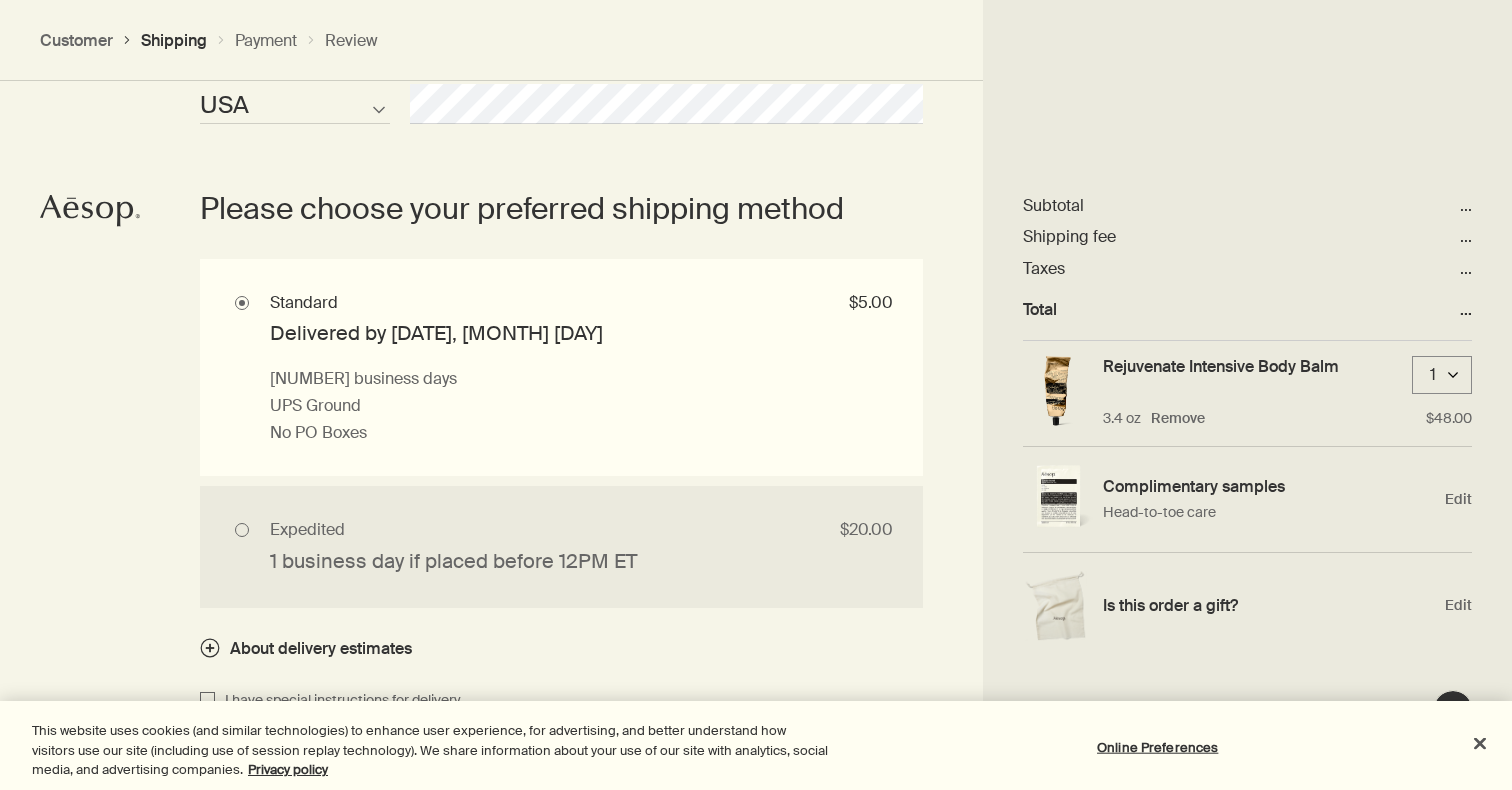 scroll, scrollTop: 1742, scrollLeft: 0, axis: vertical 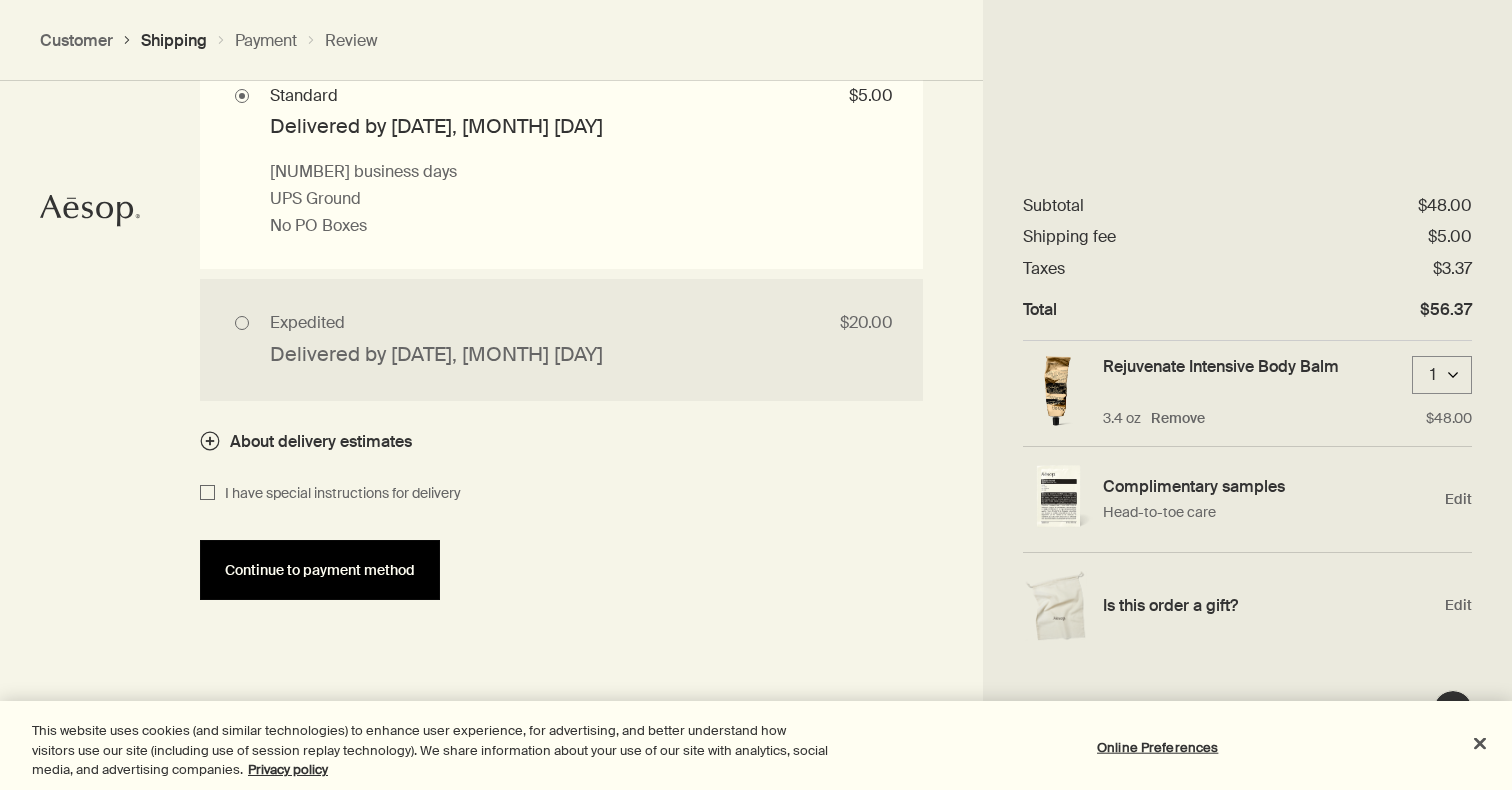 click on "Continue to payment method" at bounding box center [320, 570] 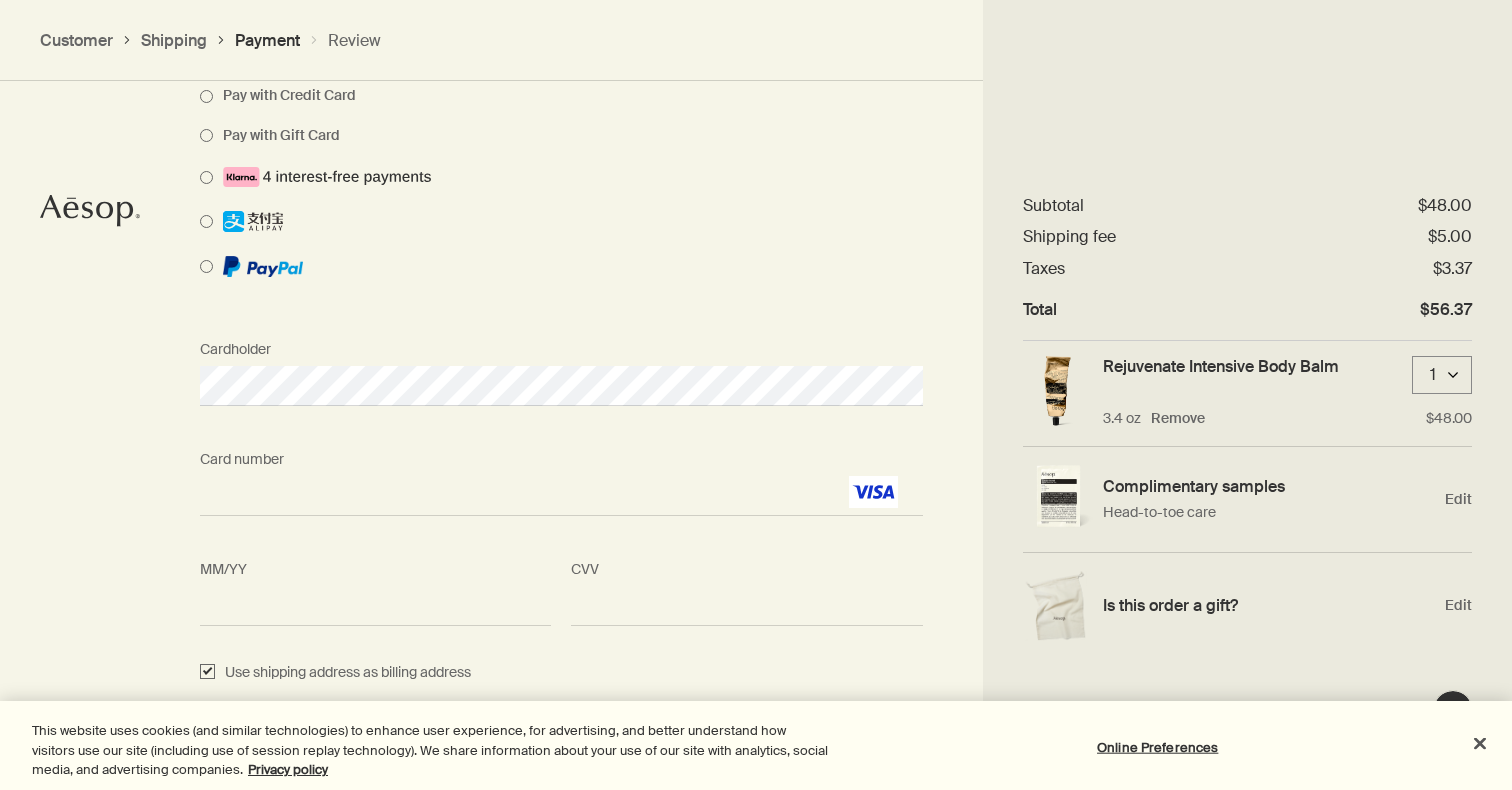 scroll, scrollTop: 1722, scrollLeft: 0, axis: vertical 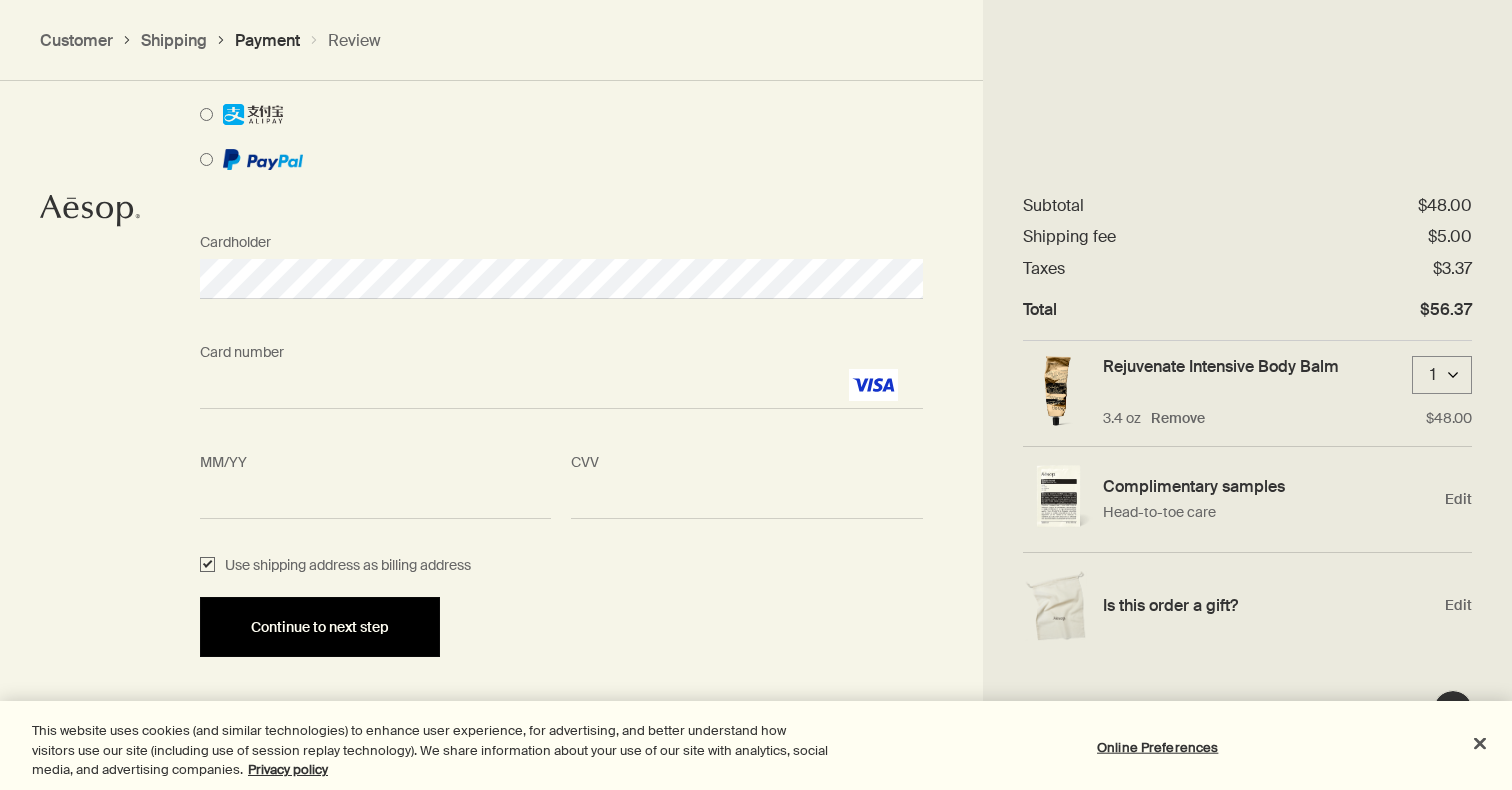 click on "Continue to next step" at bounding box center (320, 627) 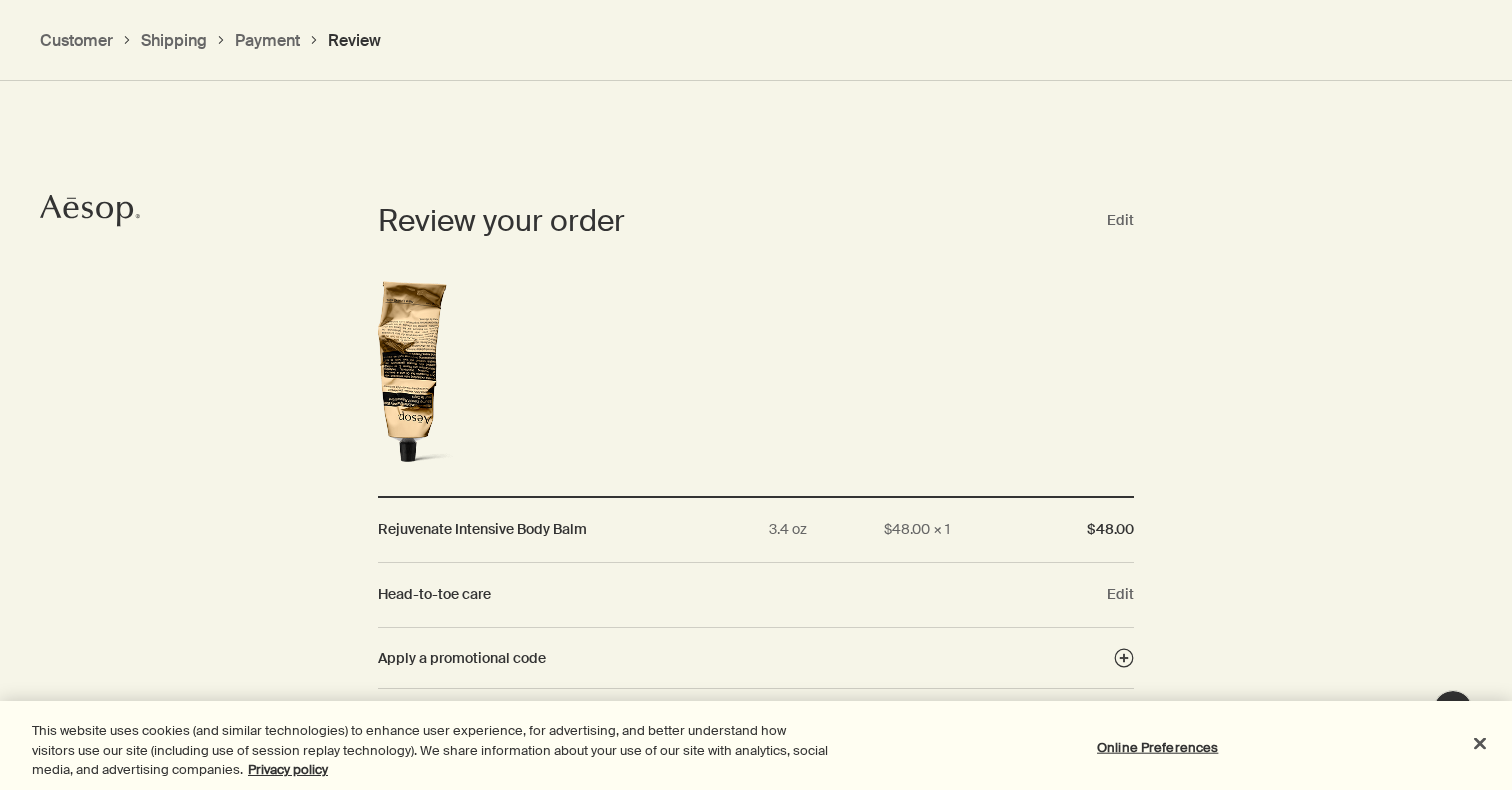 scroll, scrollTop: 1795, scrollLeft: 0, axis: vertical 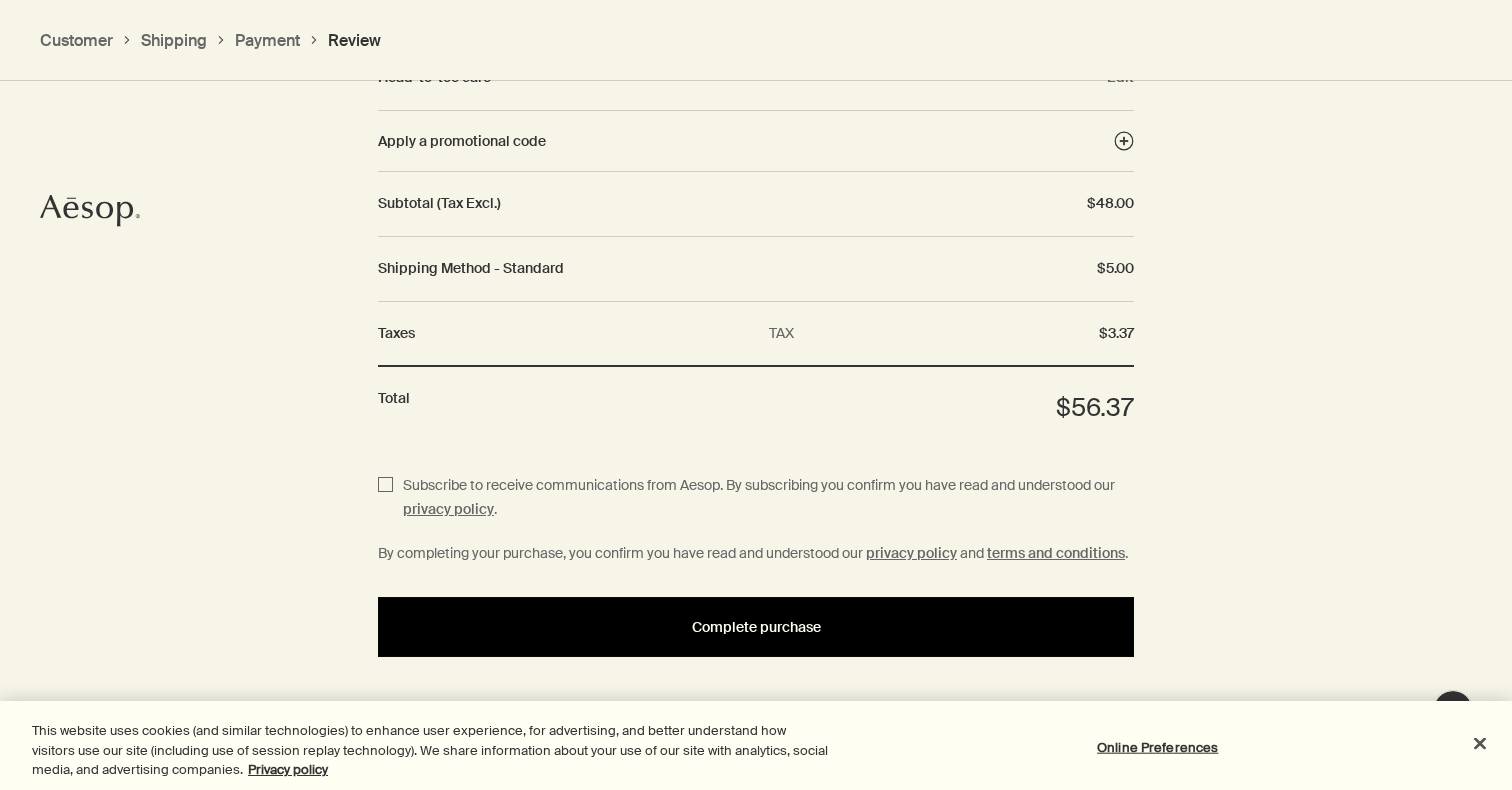 click on "Complete purchase" at bounding box center [756, 627] 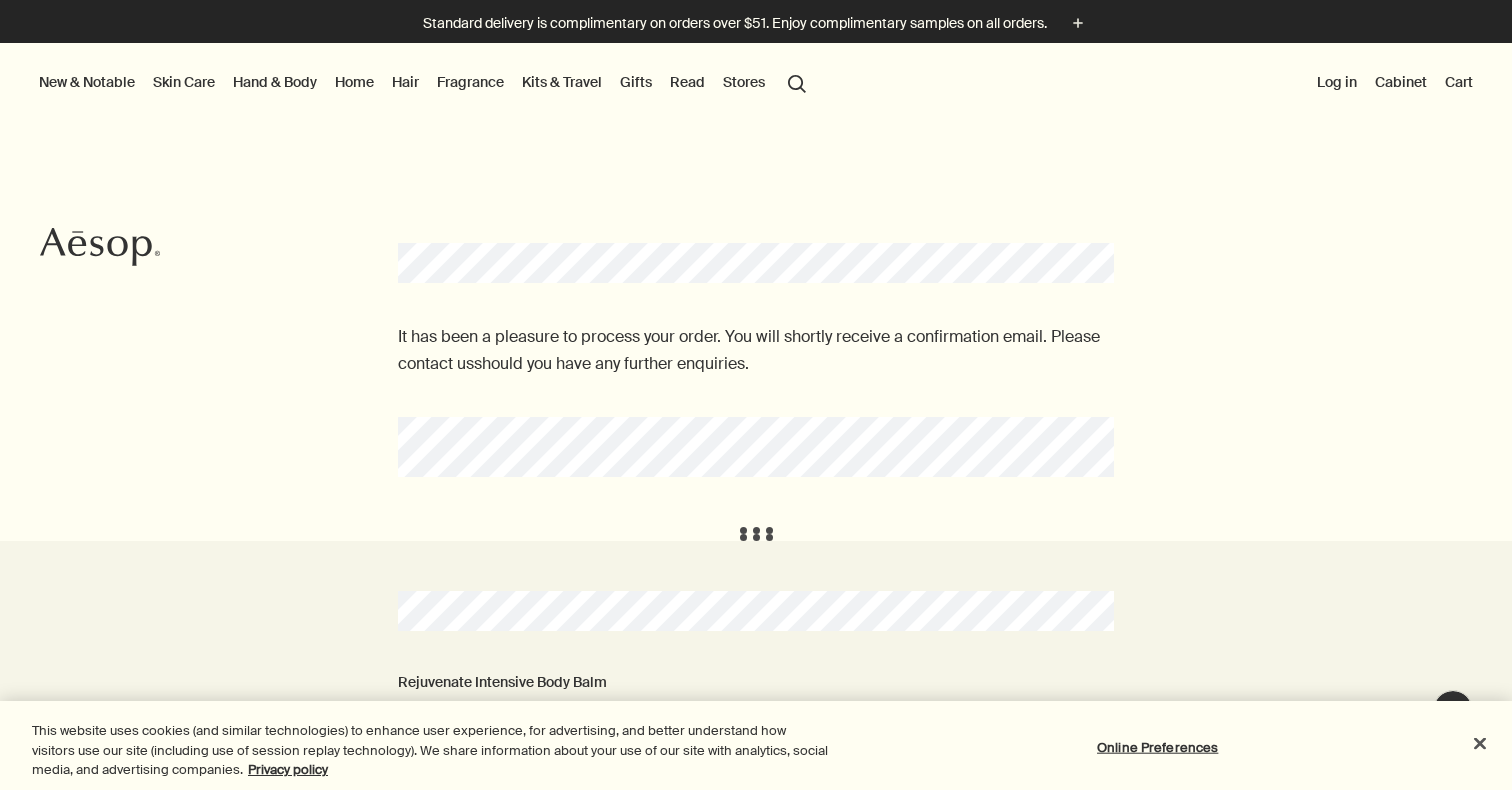 scroll, scrollTop: 0, scrollLeft: 0, axis: both 